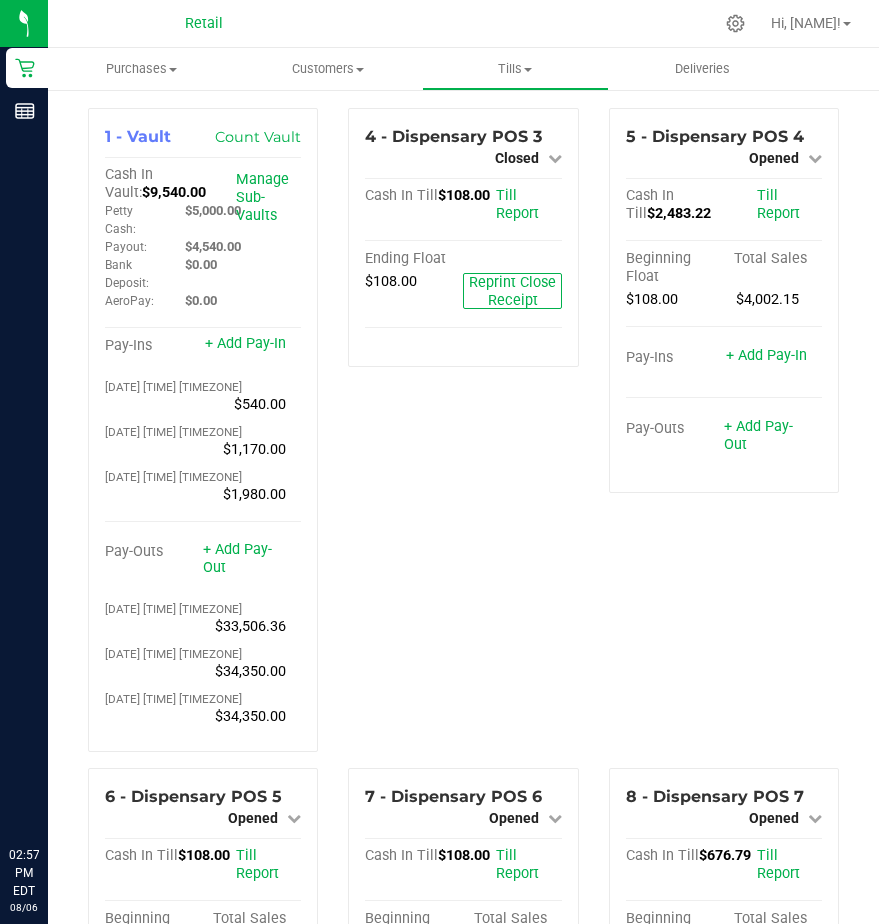 scroll, scrollTop: 0, scrollLeft: 0, axis: both 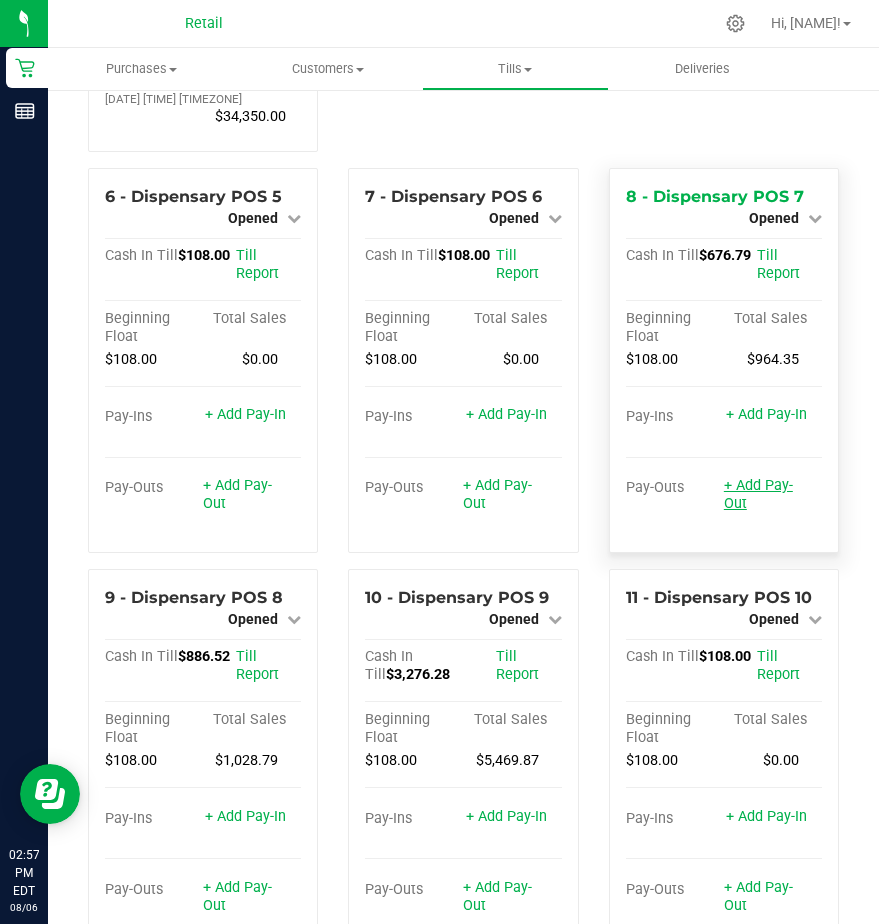 click on "+ Add Pay-Out" at bounding box center [758, 494] 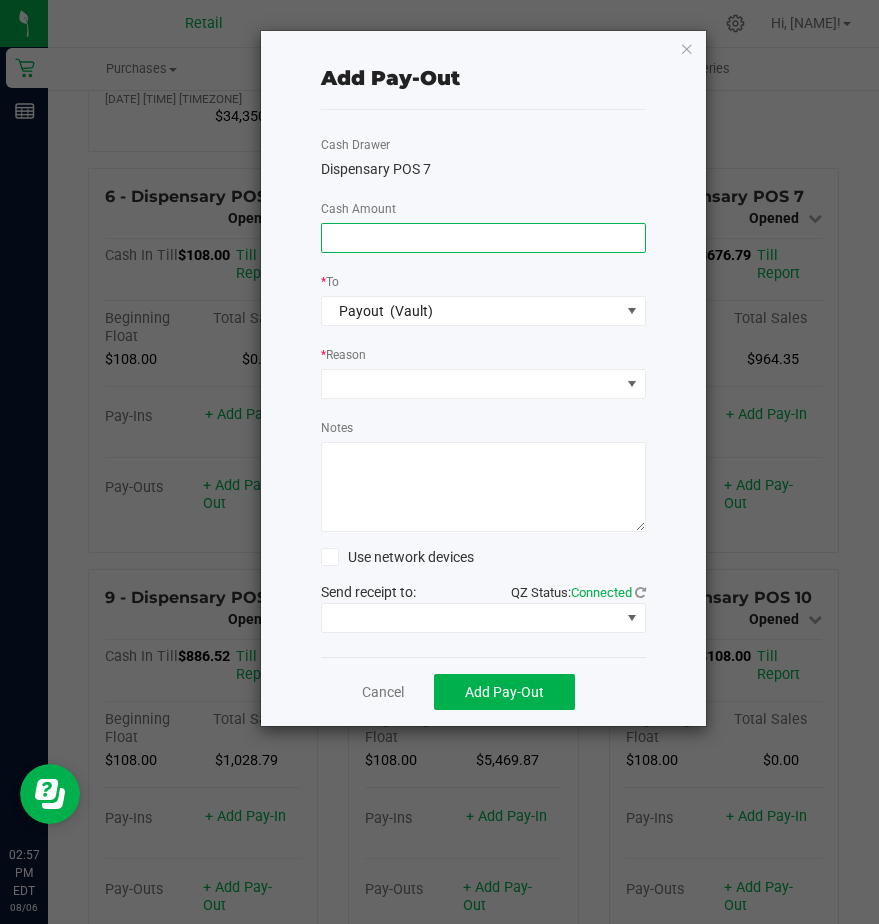 click at bounding box center (483, 238) 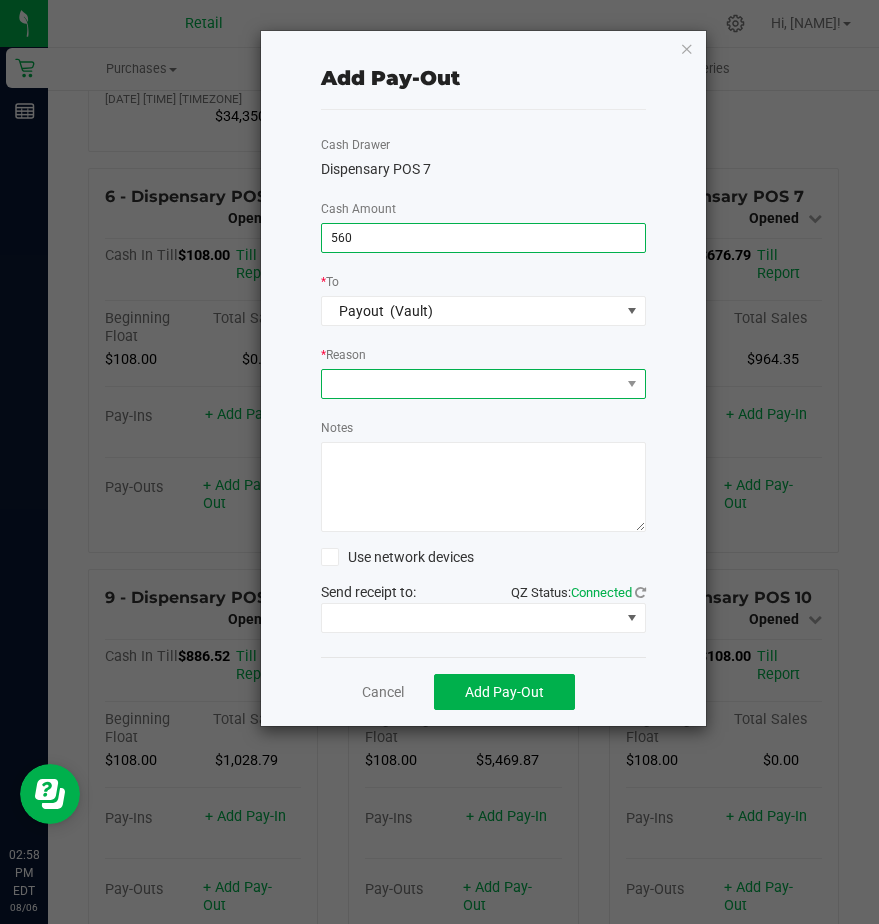 type on "$560.00" 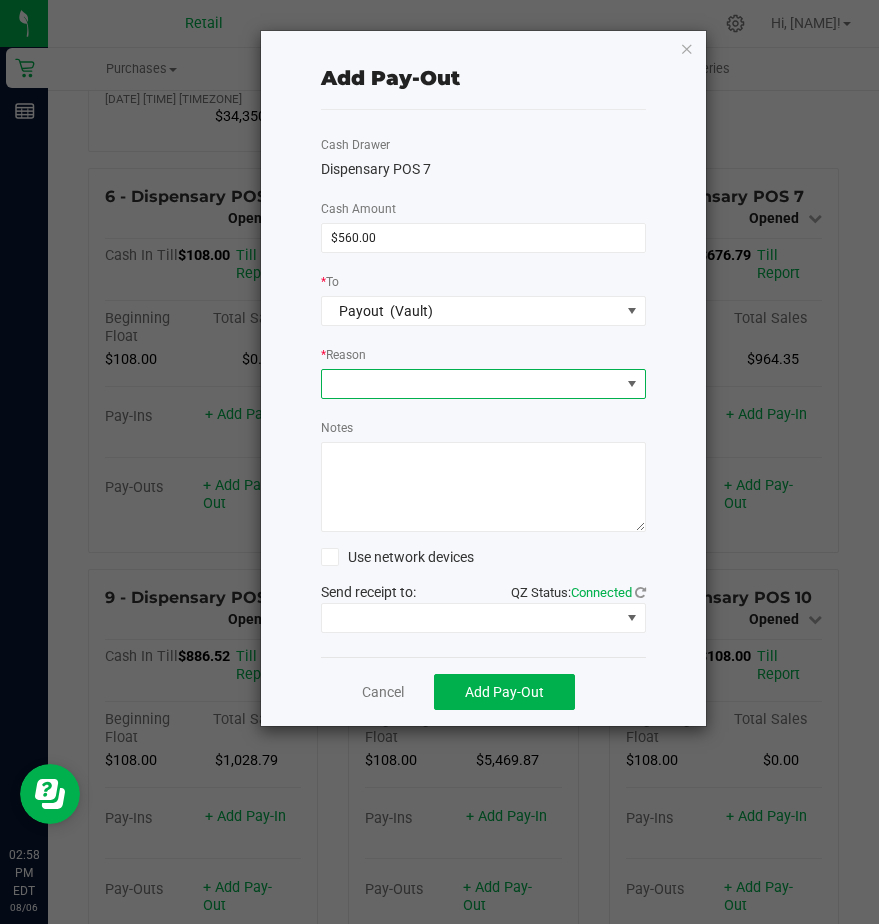 click at bounding box center (471, 384) 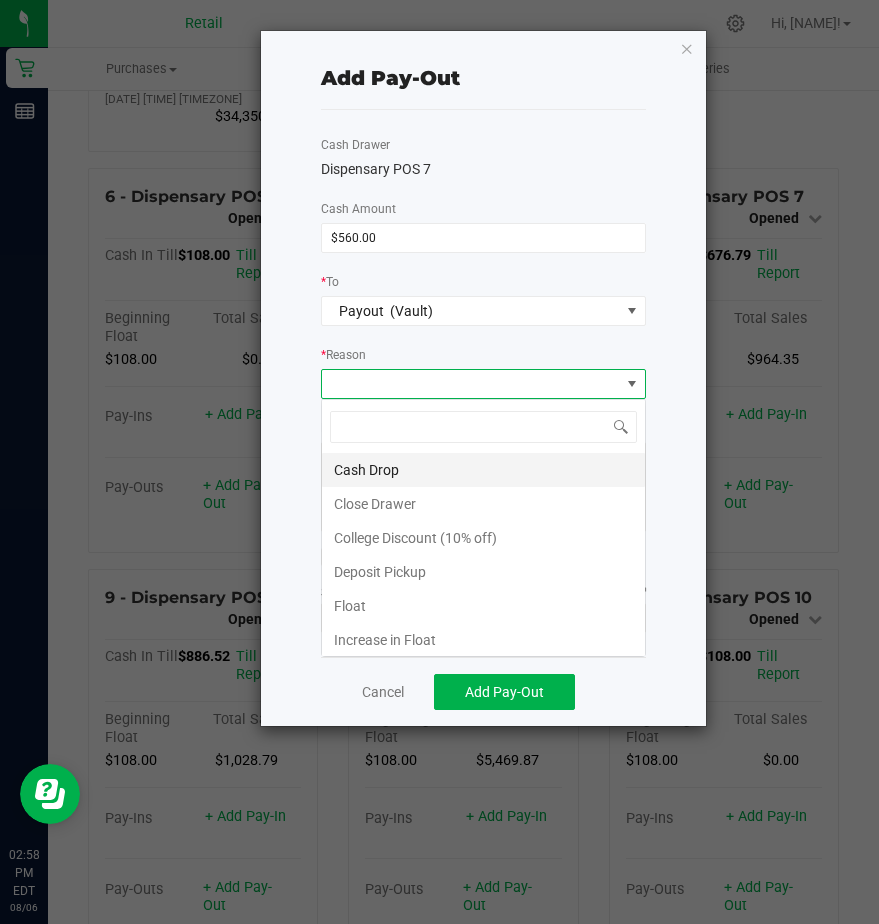 scroll, scrollTop: 99970, scrollLeft: 99675, axis: both 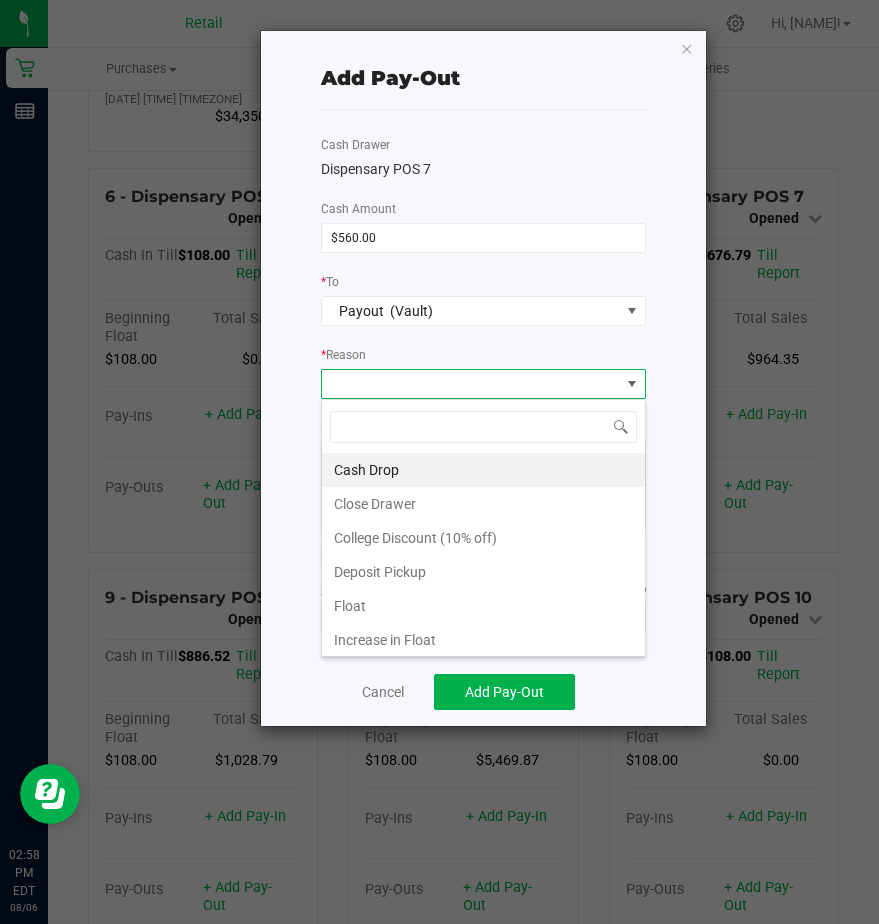 drag, startPoint x: 351, startPoint y: 468, endPoint x: 360, endPoint y: 477, distance: 12.727922 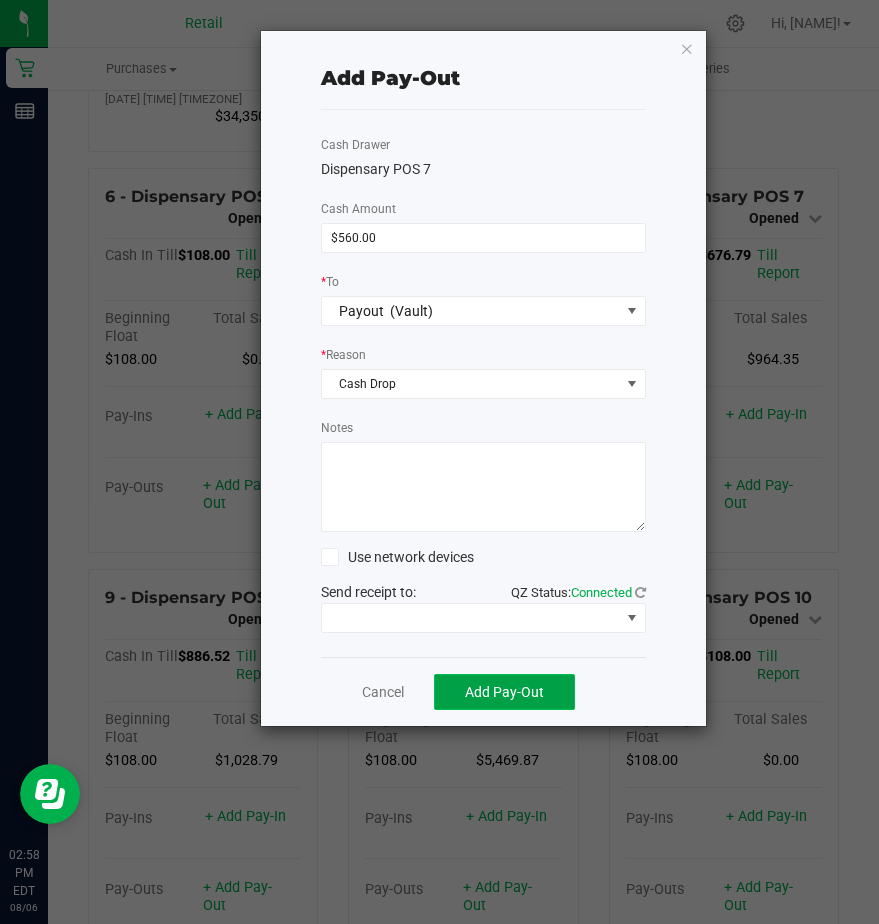 drag, startPoint x: 463, startPoint y: 683, endPoint x: 470, endPoint y: 695, distance: 13.892444 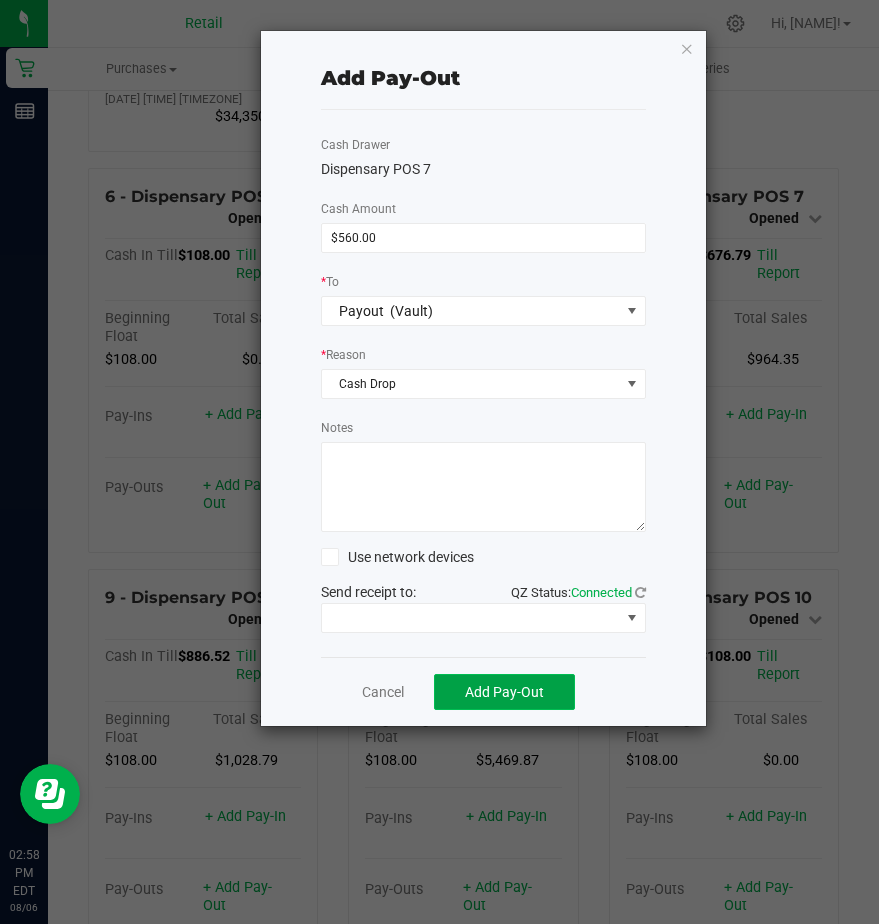 click on "Add Pay-Out" 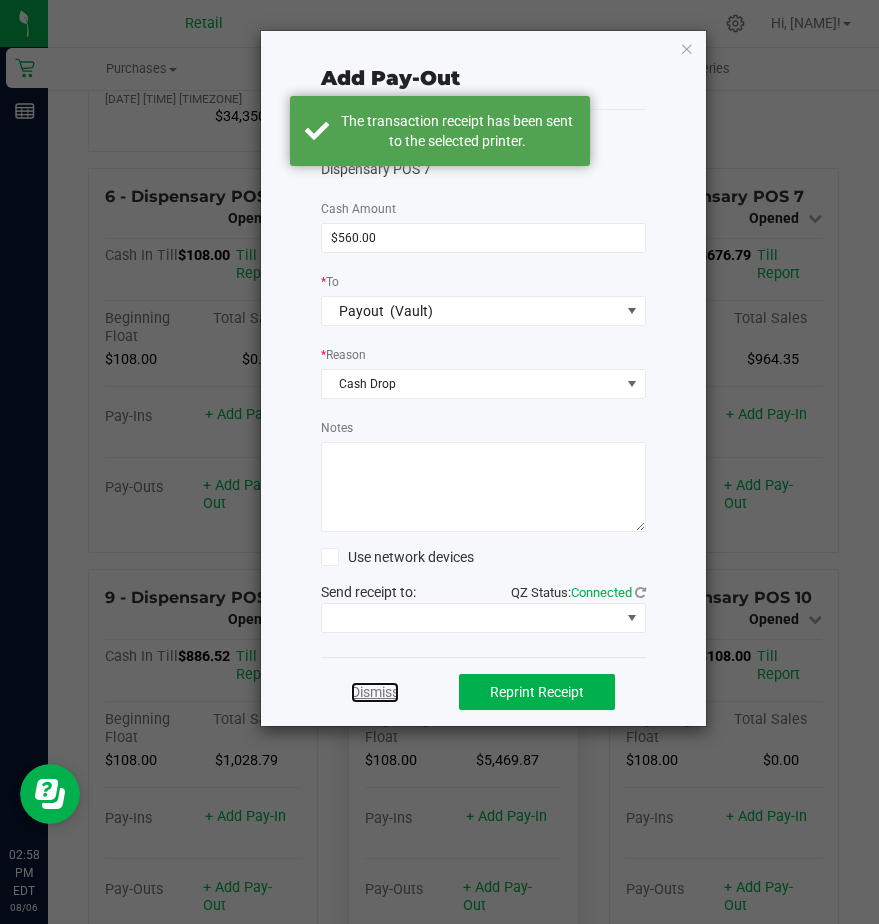 click on "Dismiss" 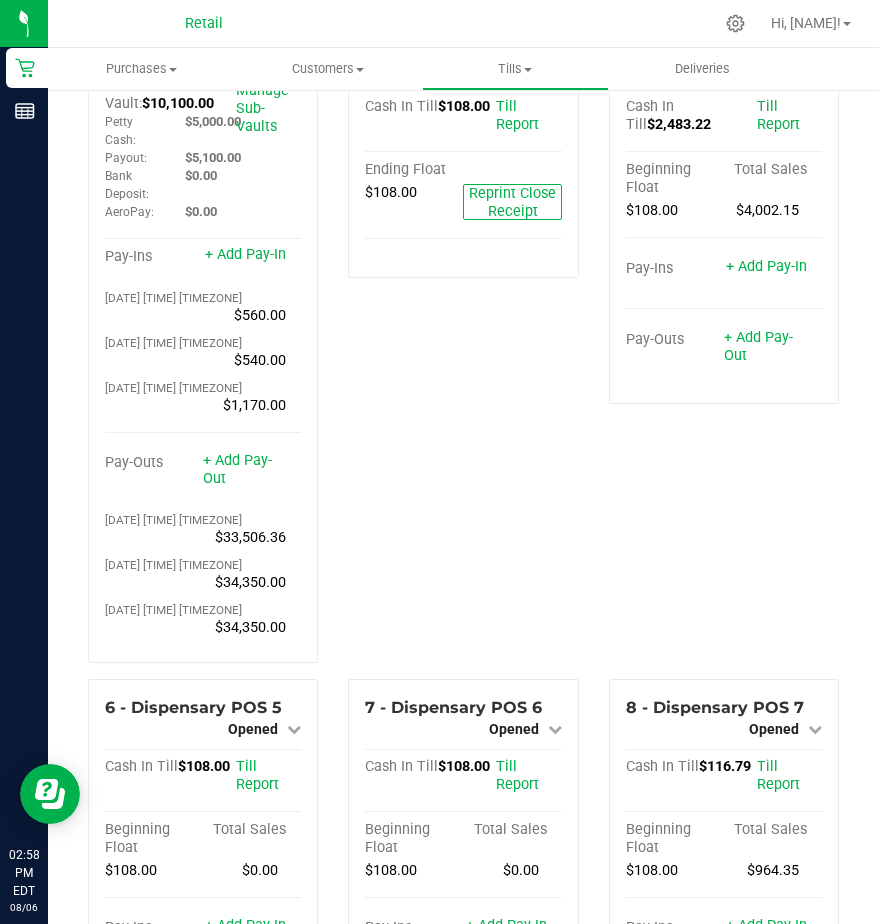 scroll, scrollTop: 0, scrollLeft: 0, axis: both 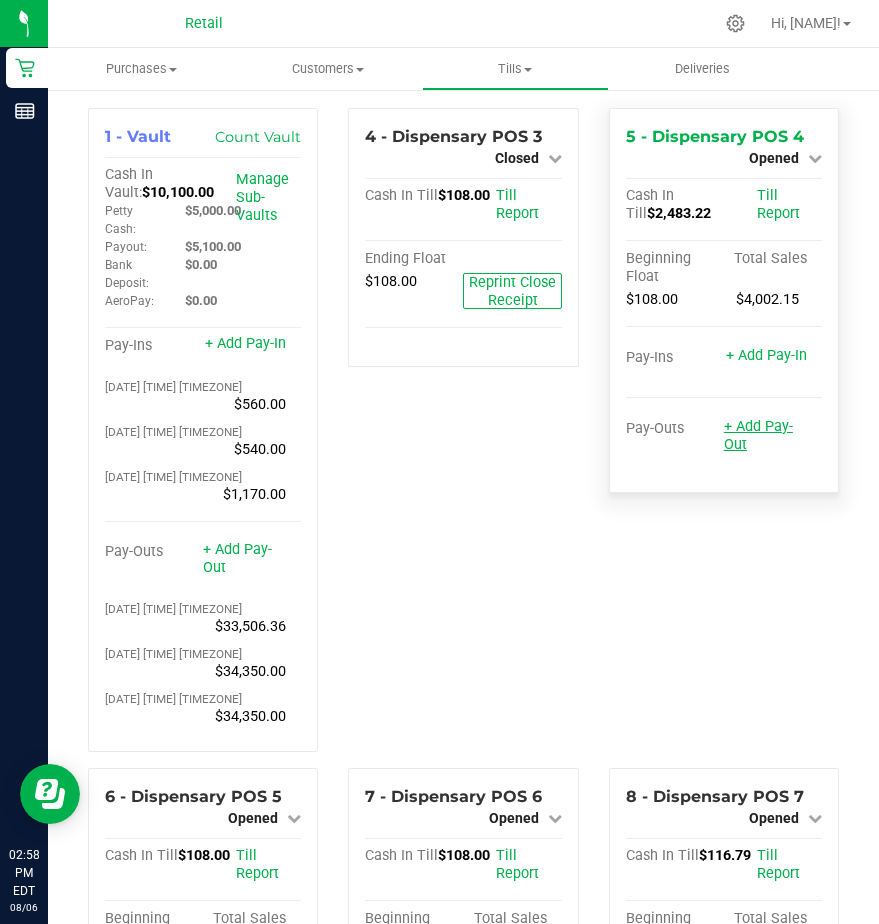 click on "+ Add Pay-Out" at bounding box center [758, 435] 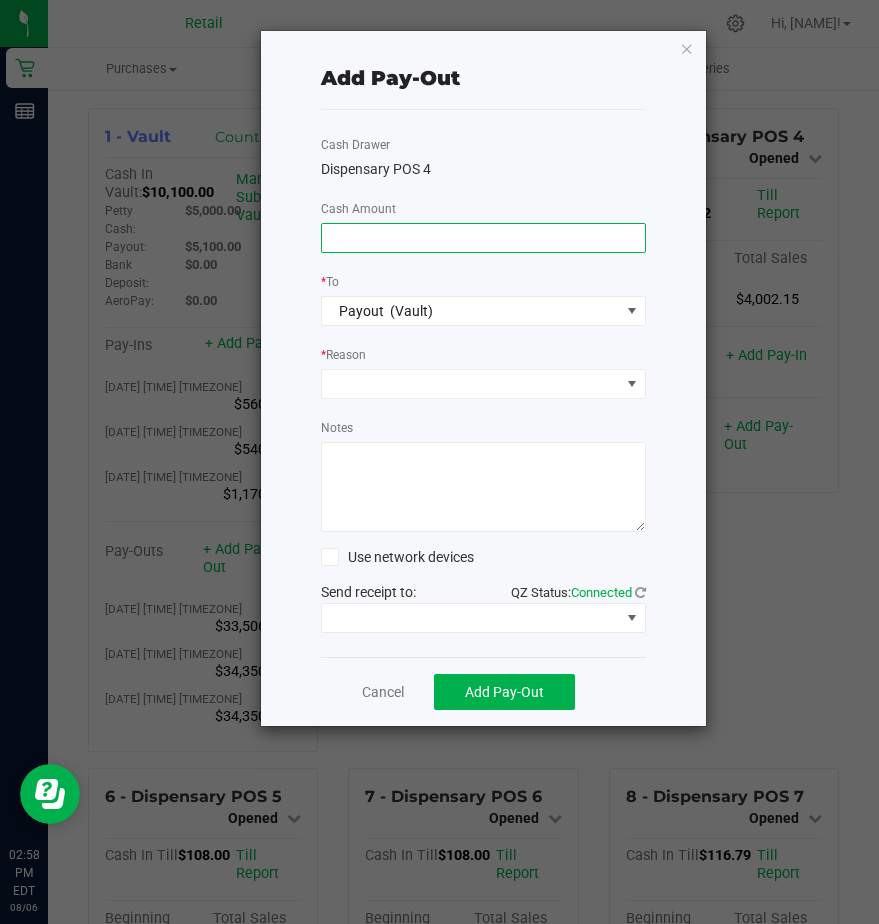 click at bounding box center [483, 238] 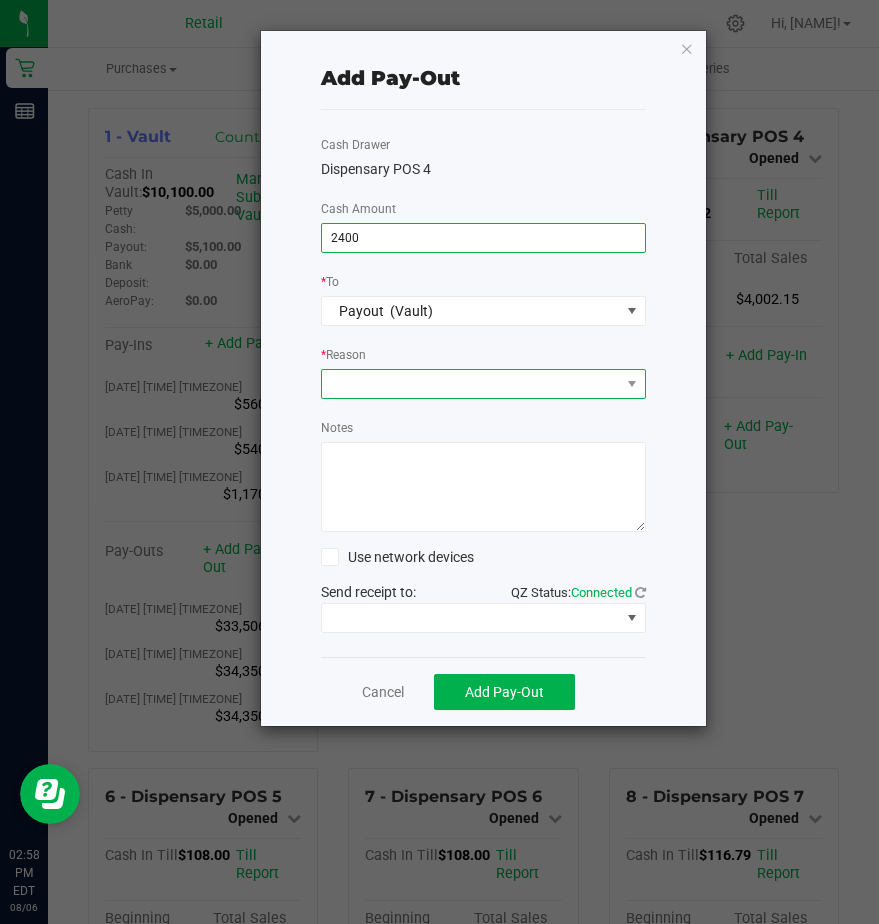 type on "$2,400.00" 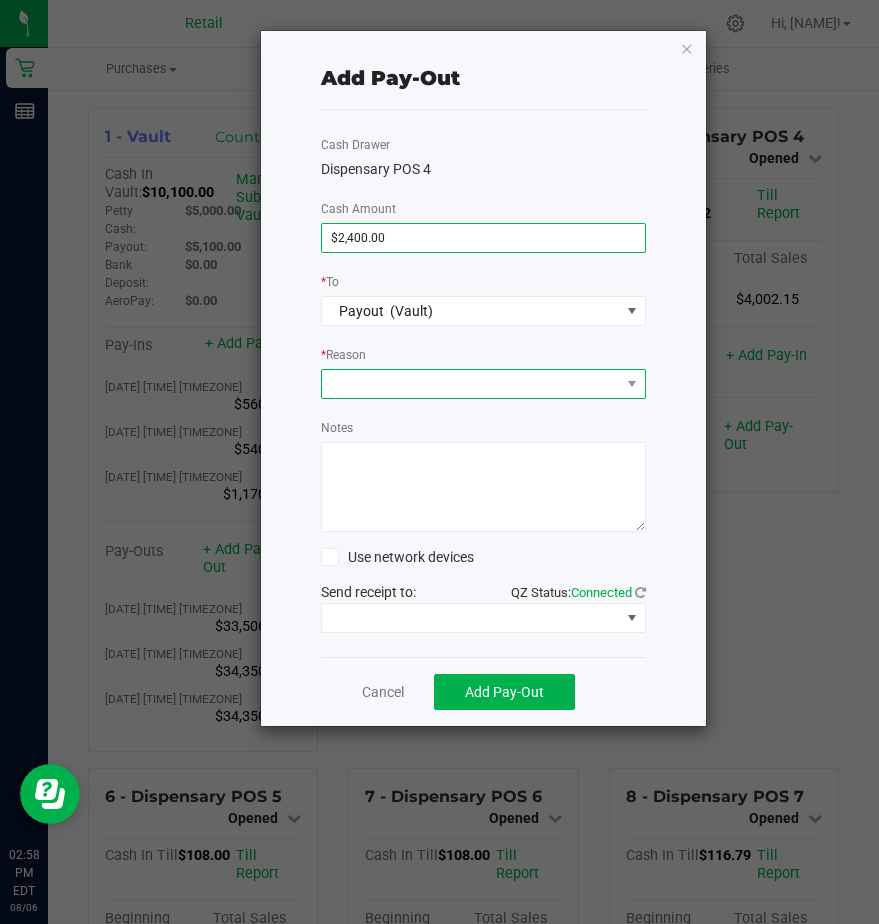 click at bounding box center (471, 384) 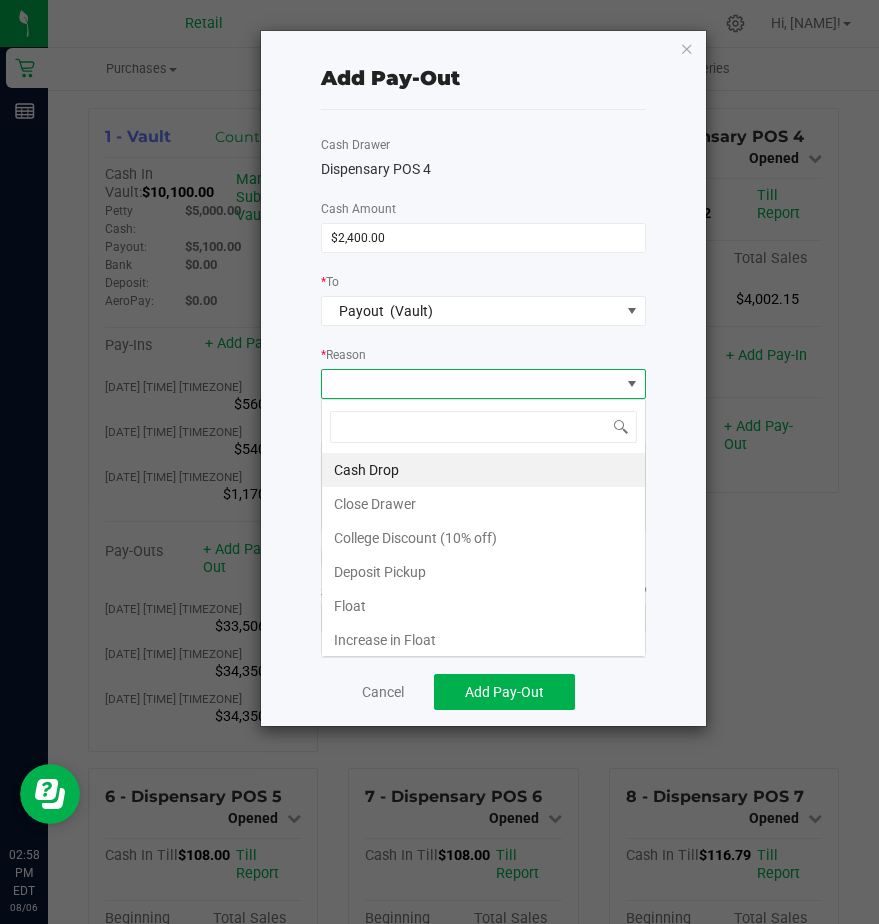 scroll, scrollTop: 99970, scrollLeft: 99675, axis: both 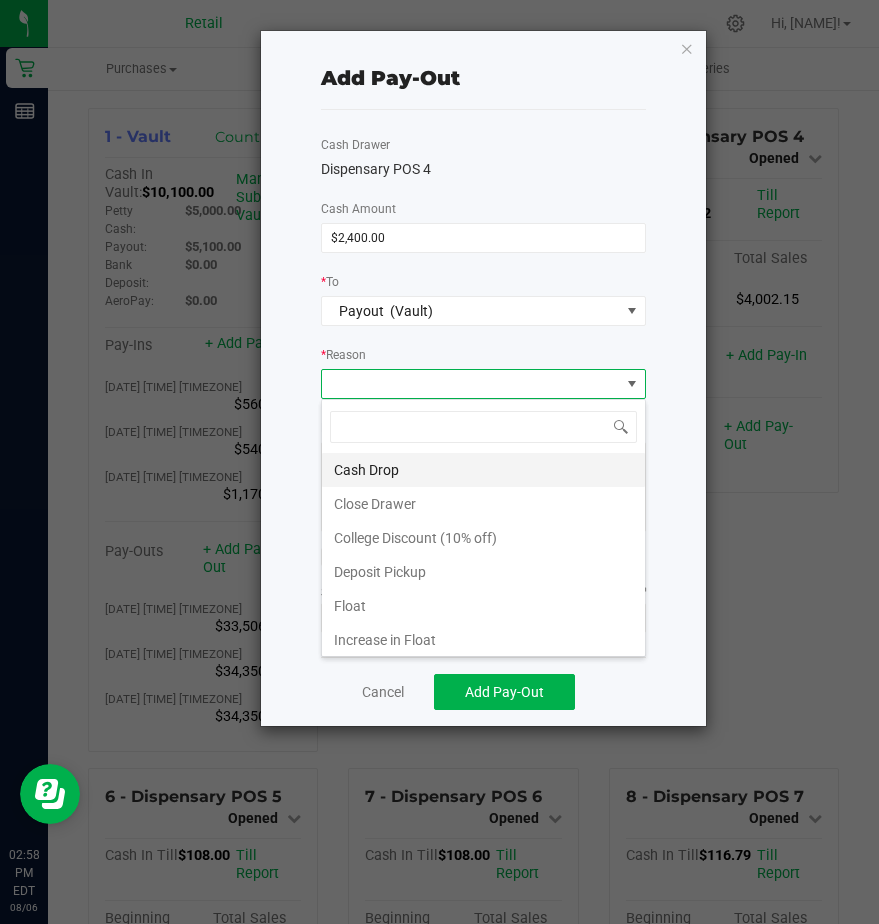 click on "Cash Drop" at bounding box center [483, 470] 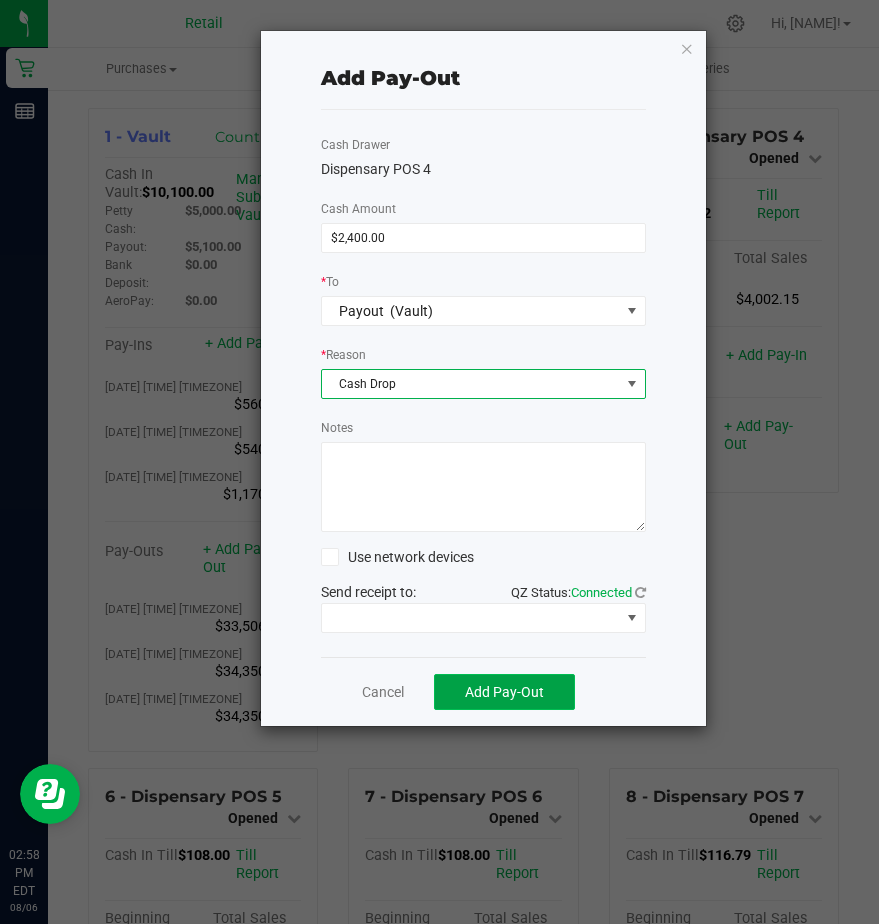 click on "Add Pay-Out" 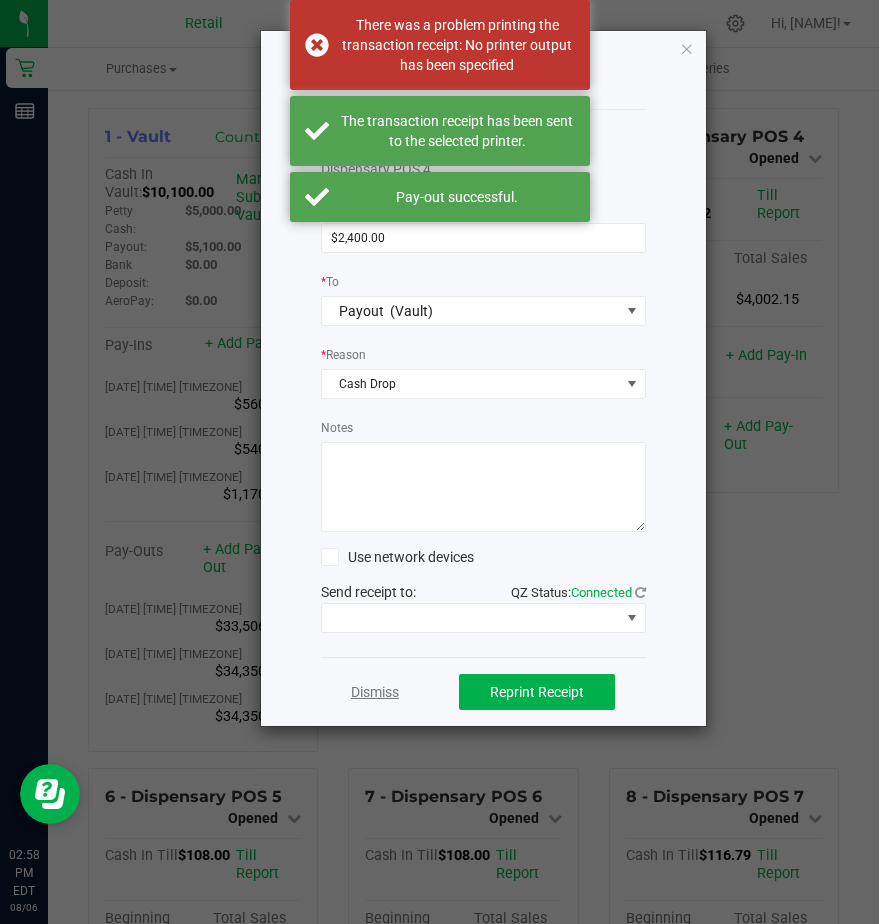 click on "Dismiss" 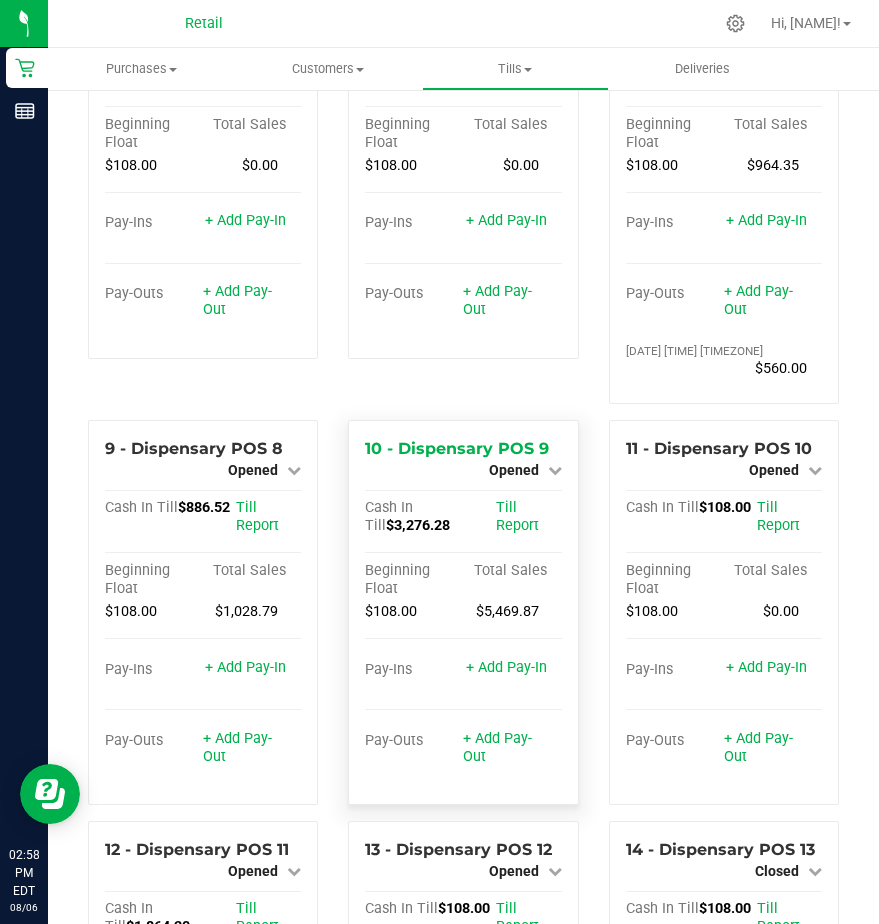 scroll, scrollTop: 800, scrollLeft: 0, axis: vertical 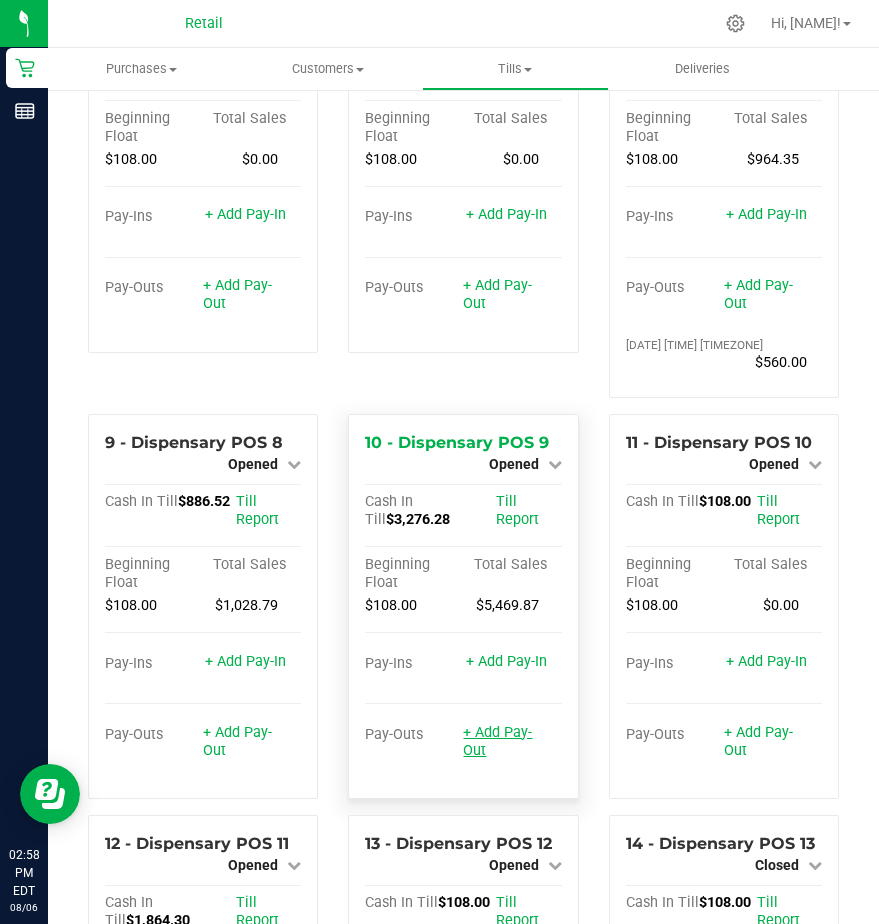 click on "+ Add Pay-Out" at bounding box center (497, 741) 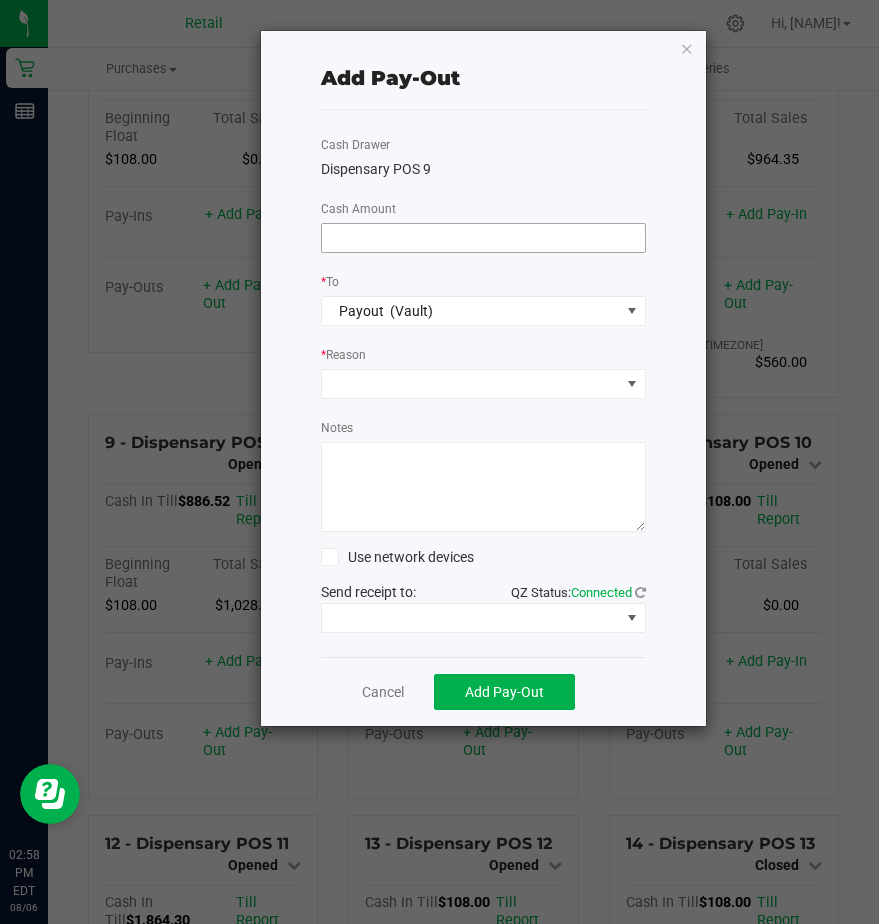 click at bounding box center [483, 238] 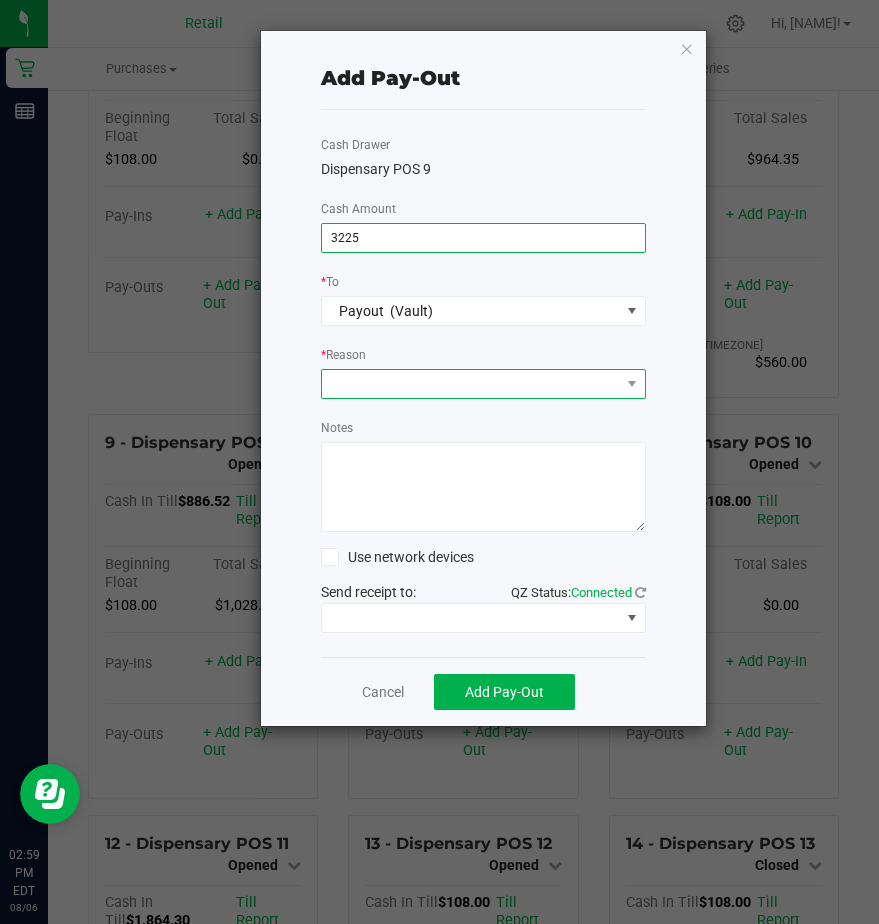 type on "$3,225.00" 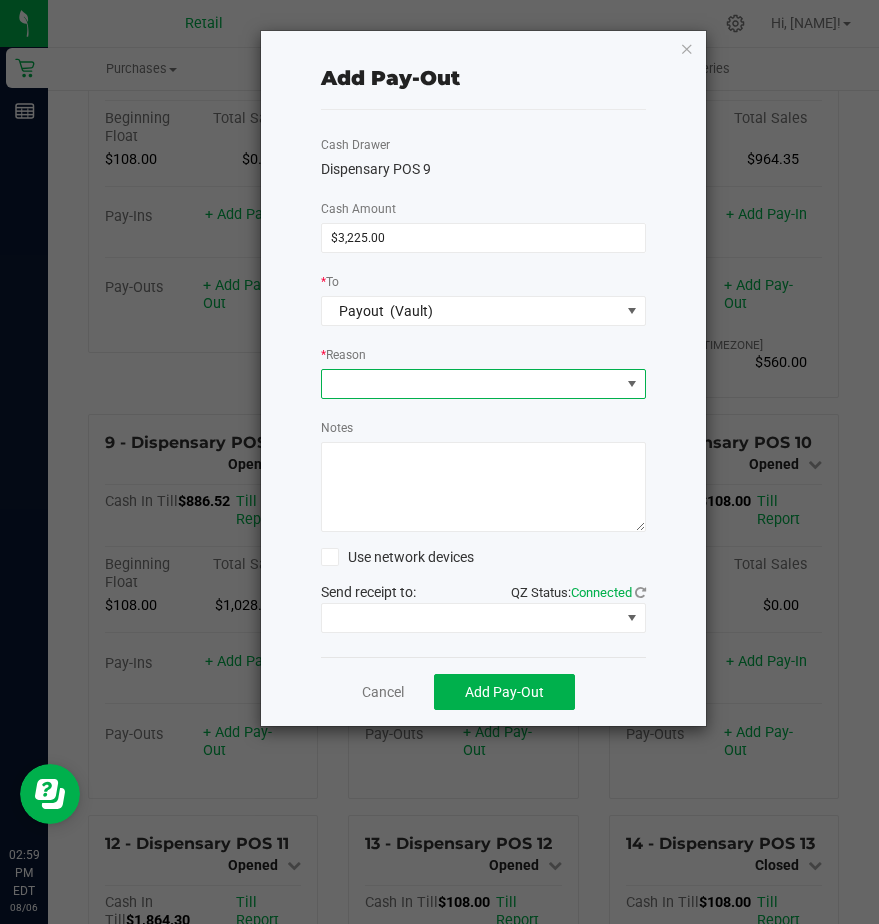 click at bounding box center (471, 384) 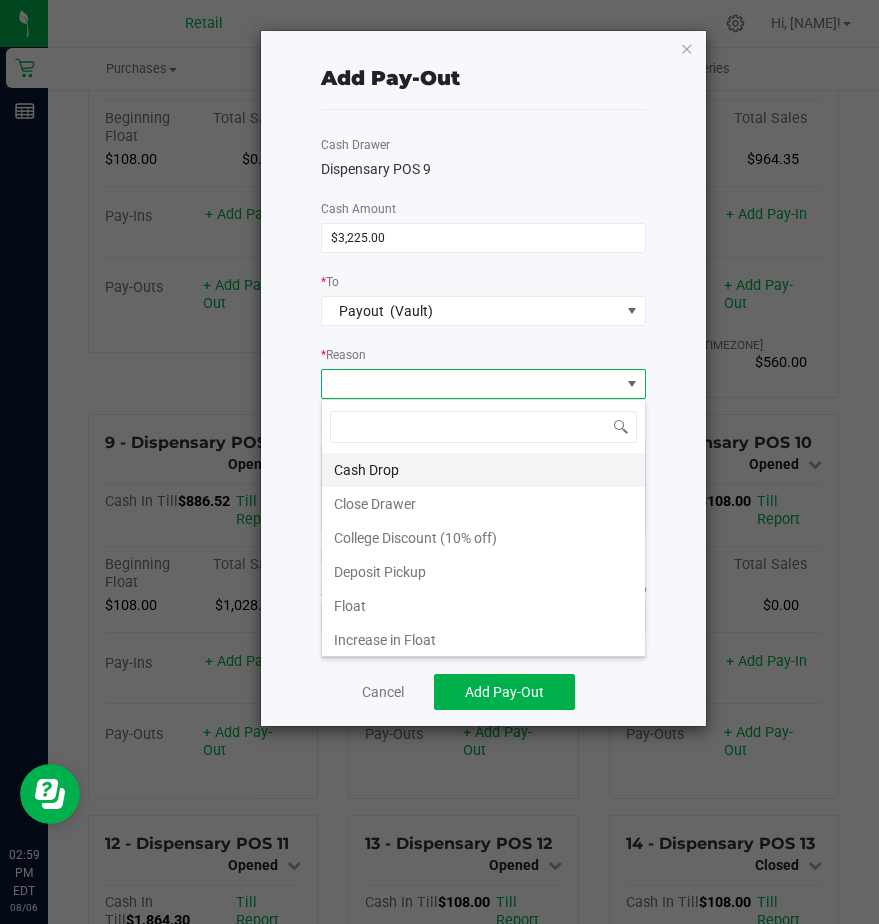 scroll, scrollTop: 99970, scrollLeft: 99675, axis: both 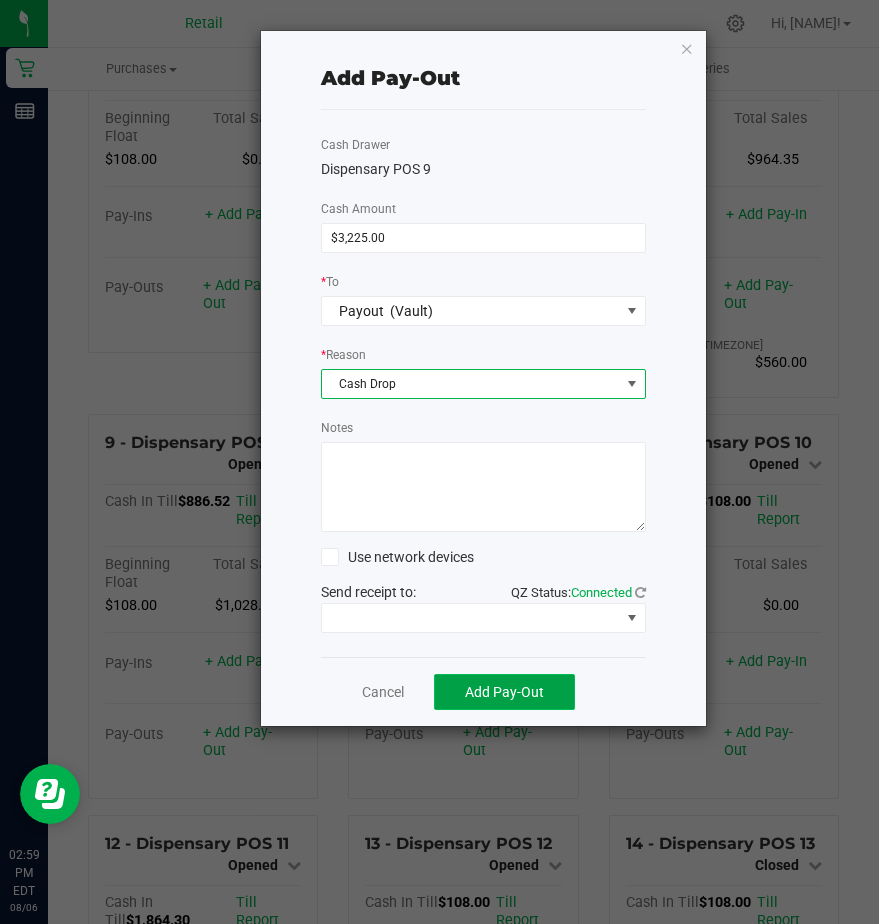 click on "Add Pay-Out" 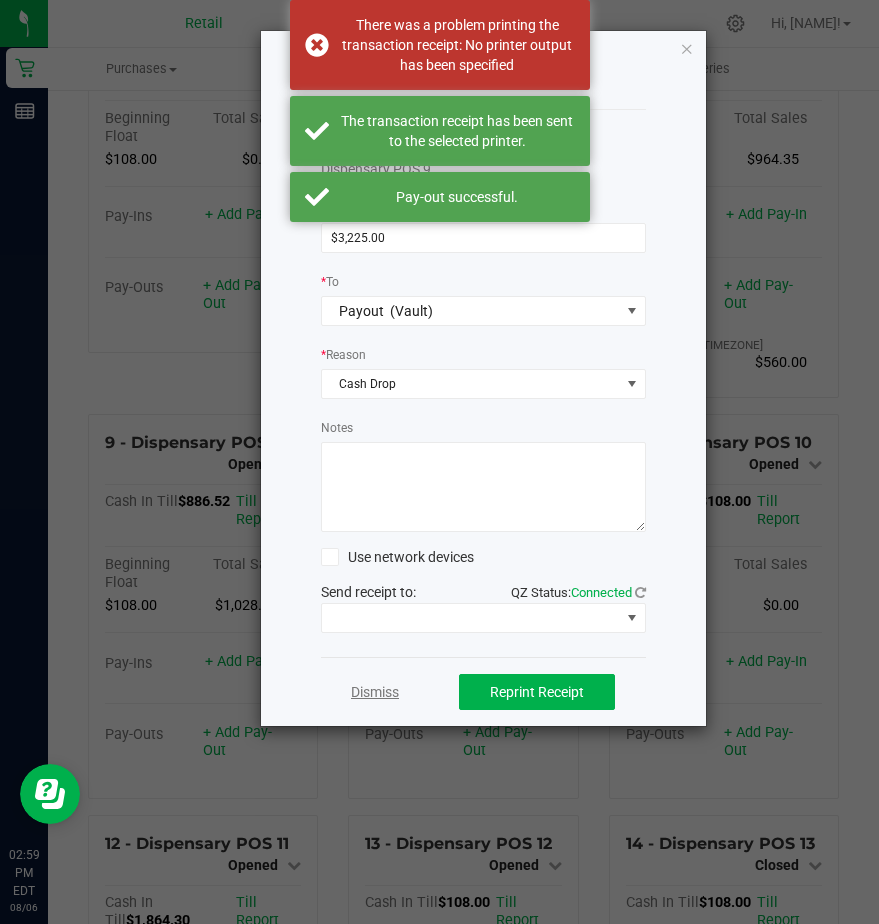 click on "Dismiss" 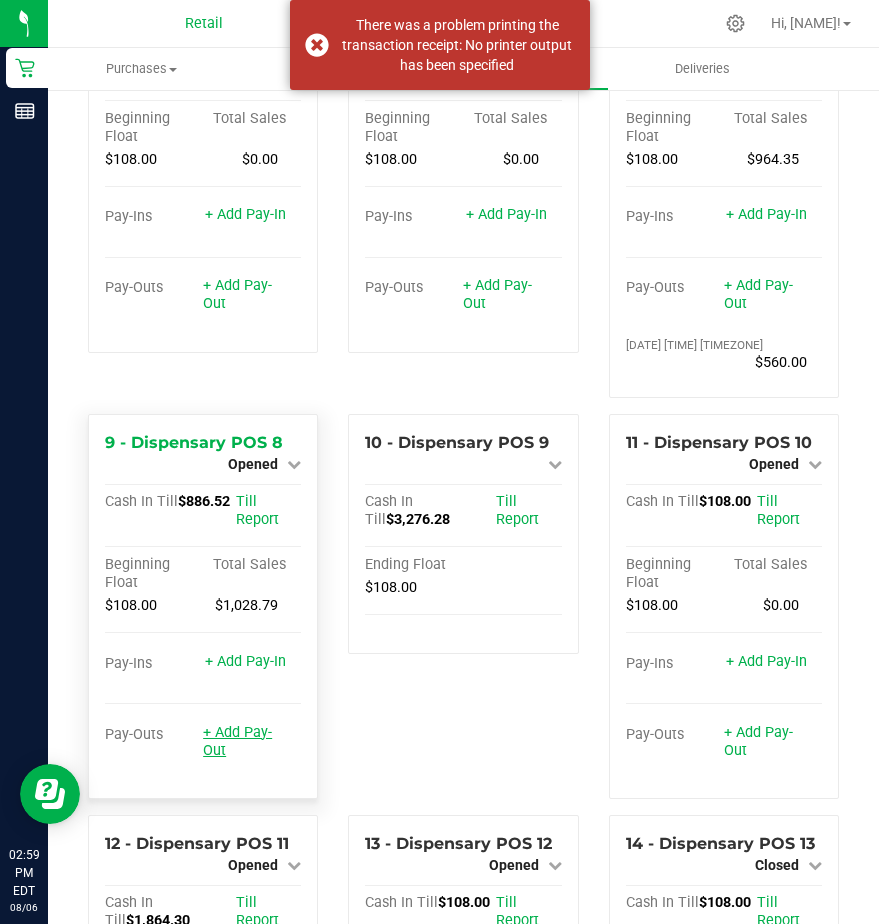 click on "+ Add Pay-Out" at bounding box center [237, 741] 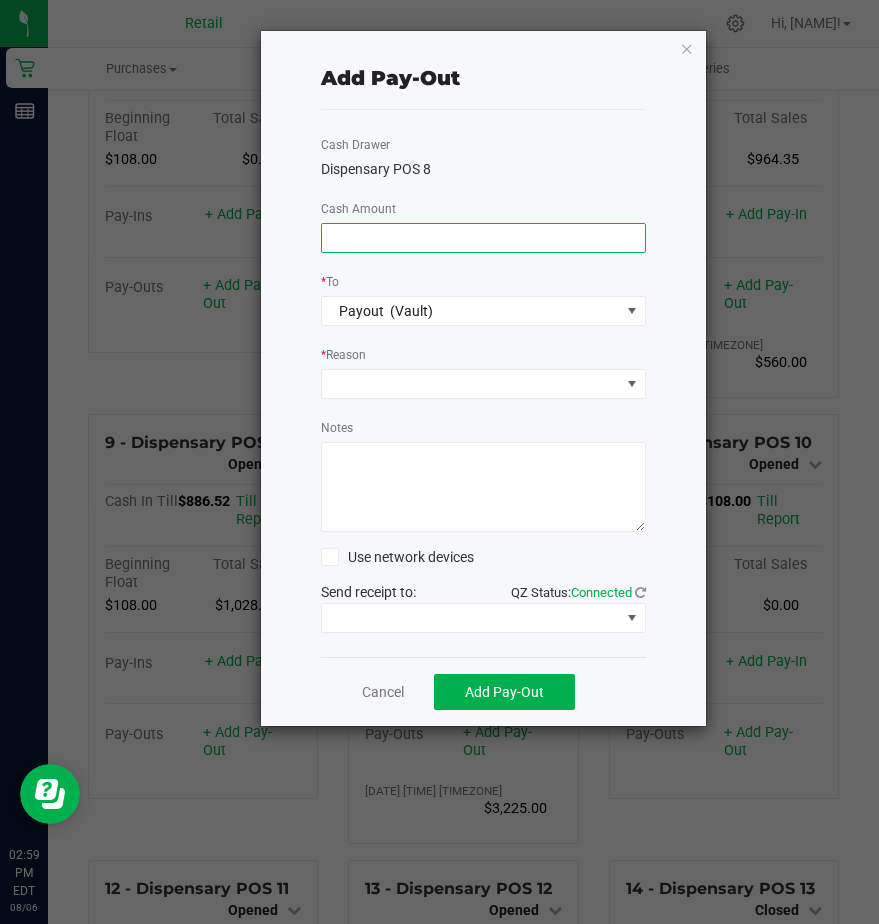 click at bounding box center [483, 238] 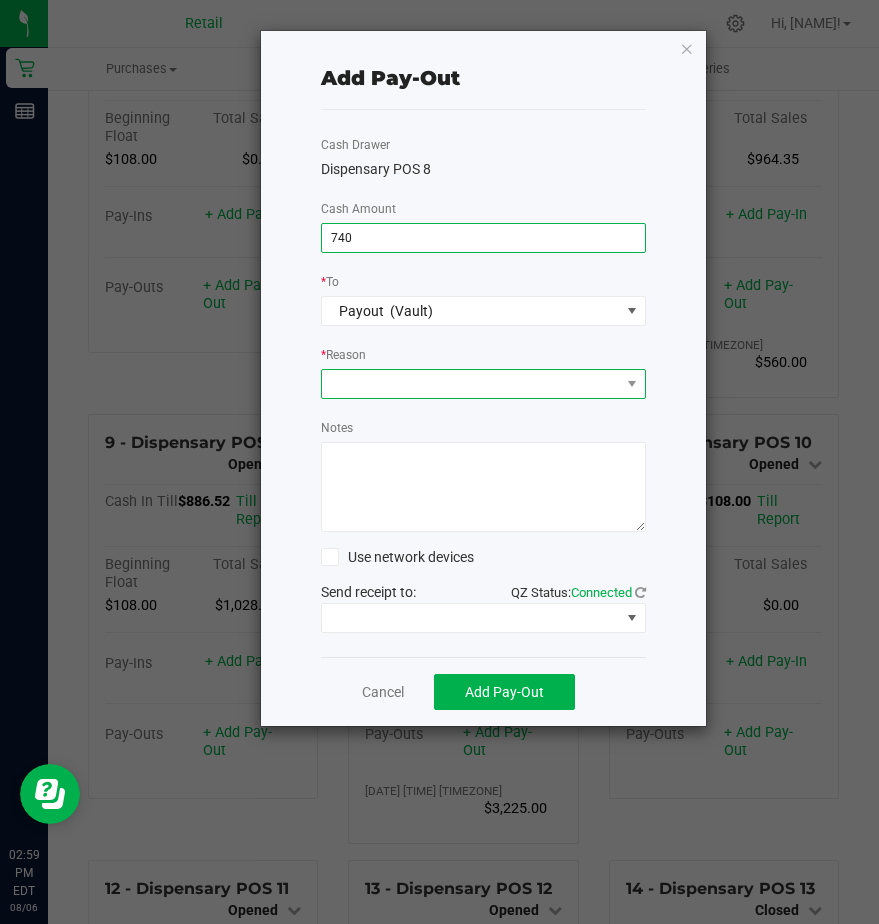 type on "$740.00" 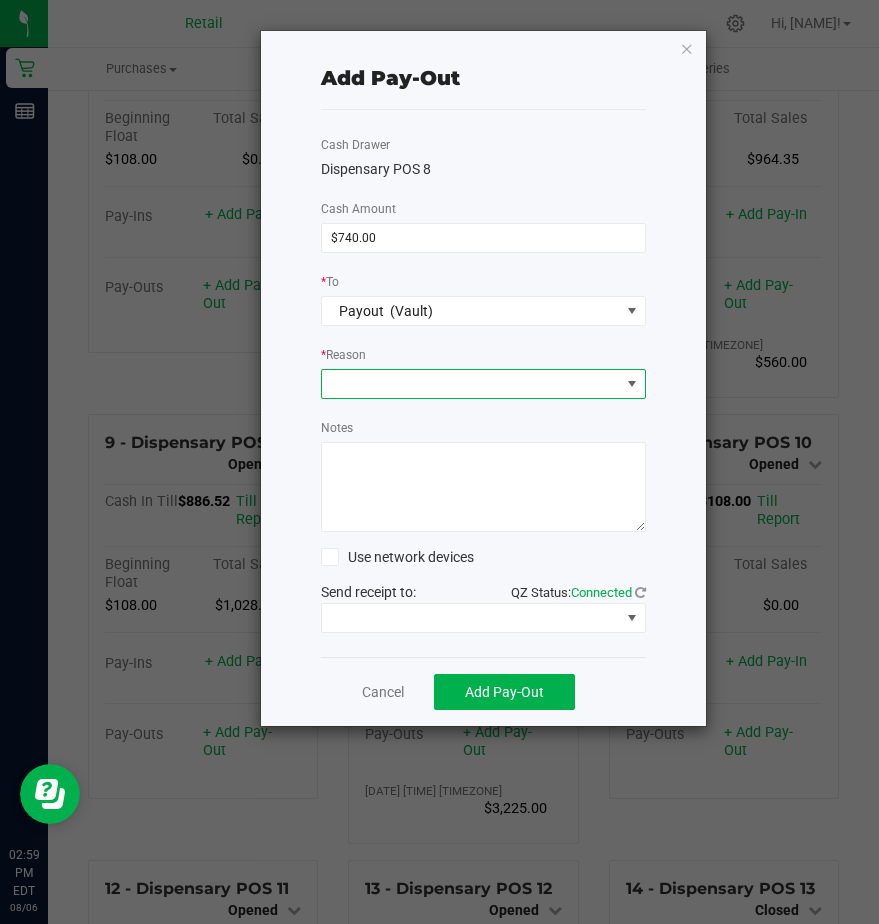 click at bounding box center [471, 384] 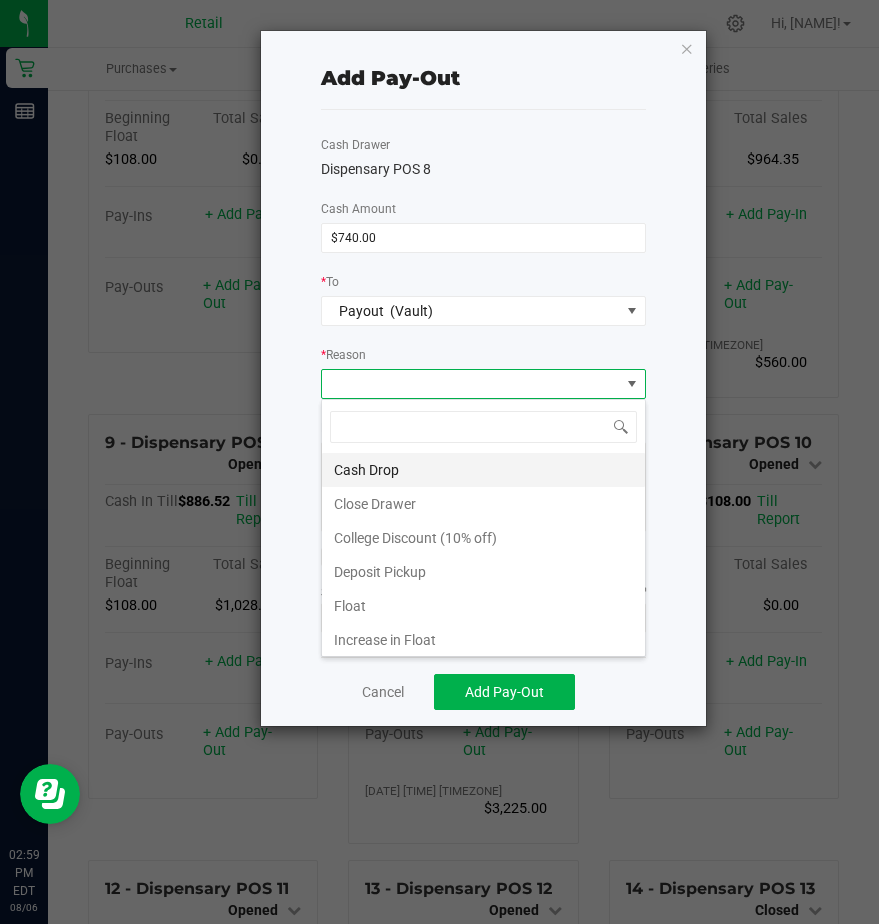 scroll, scrollTop: 99970, scrollLeft: 99675, axis: both 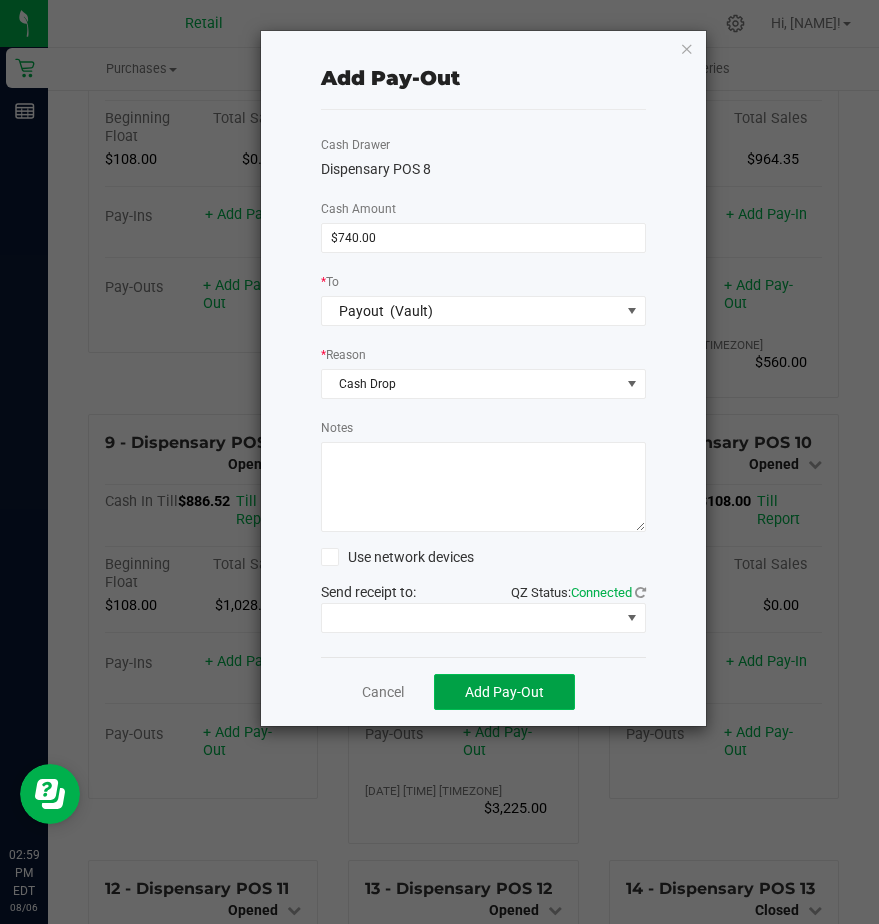 click on "Add Pay-Out" 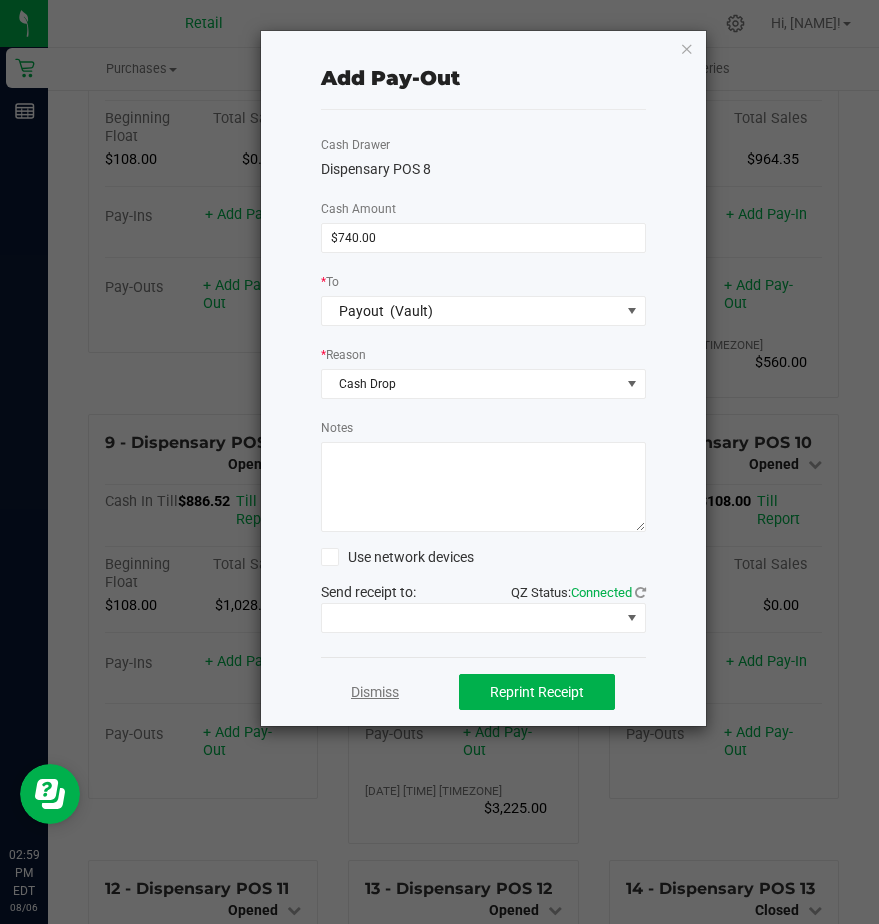 click on "Dismiss" 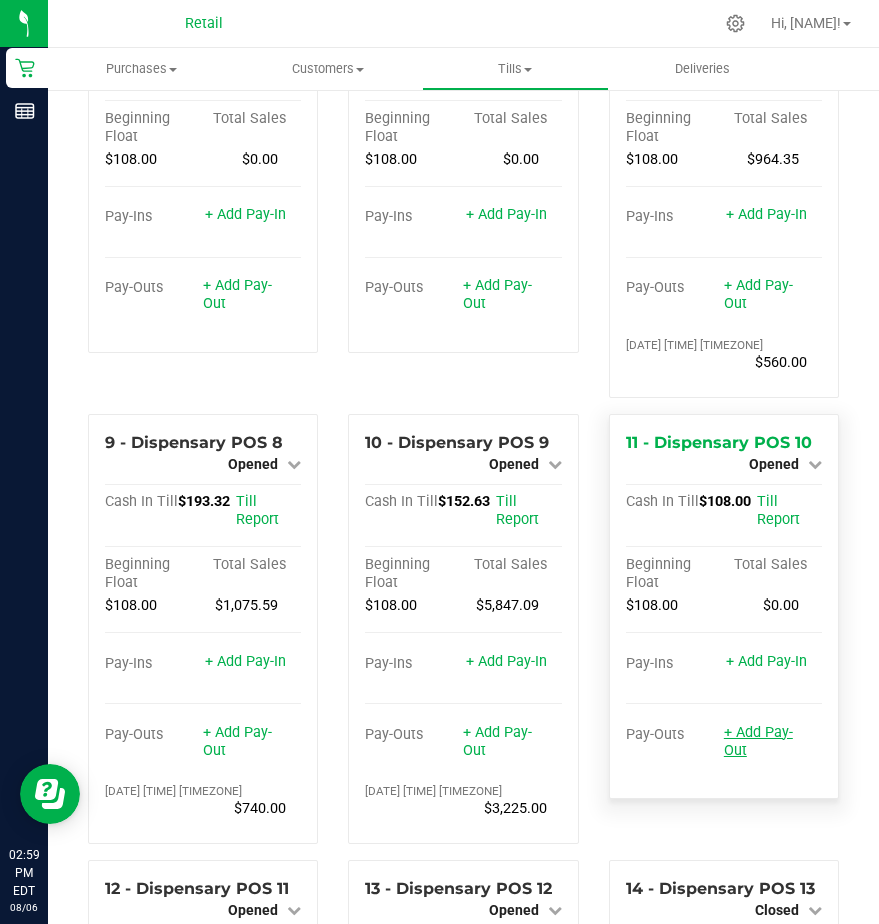 click on "+ Add Pay-Out" at bounding box center (758, 741) 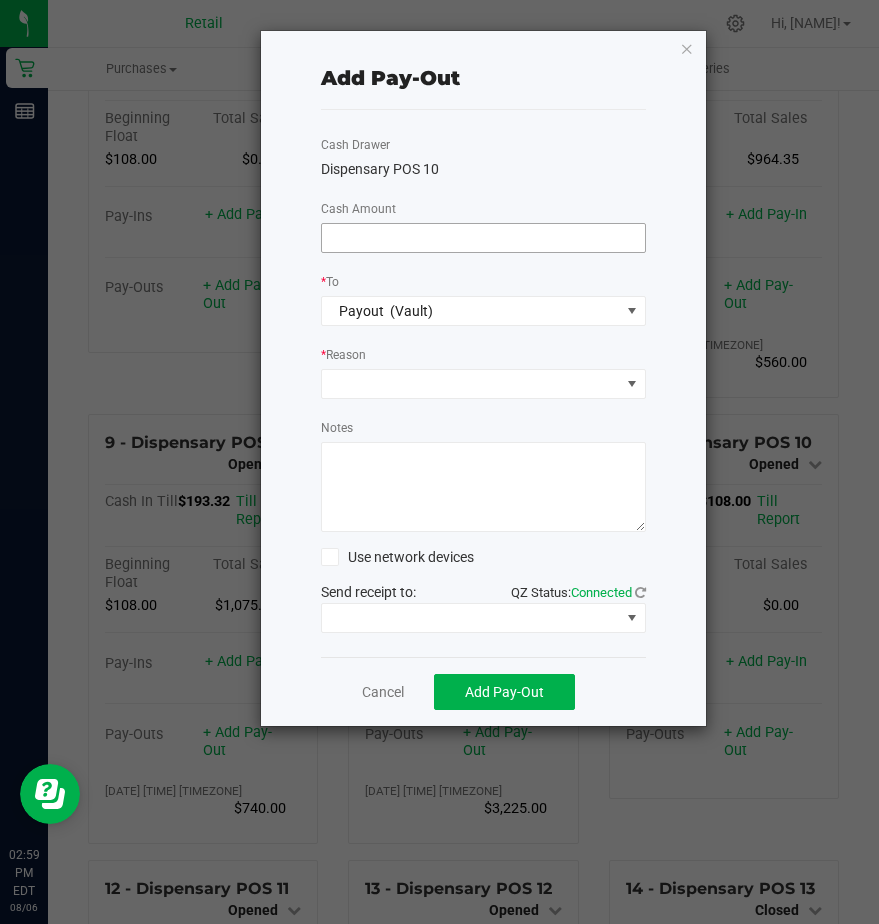click at bounding box center [483, 238] 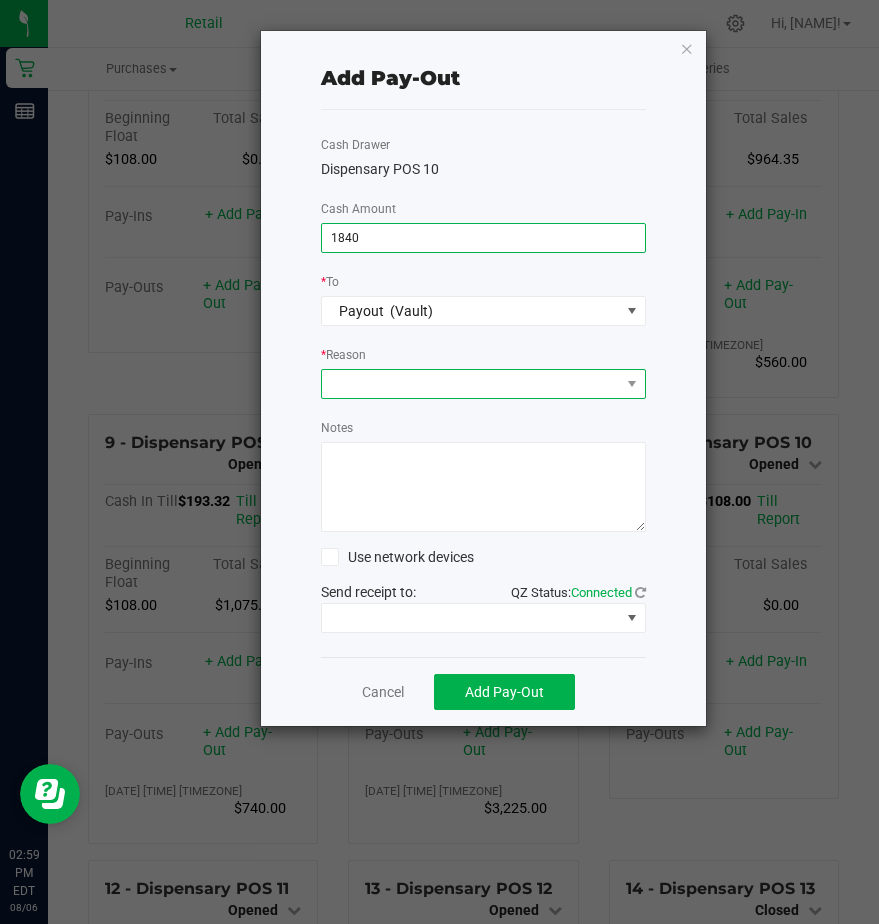 type on "$1,840.00" 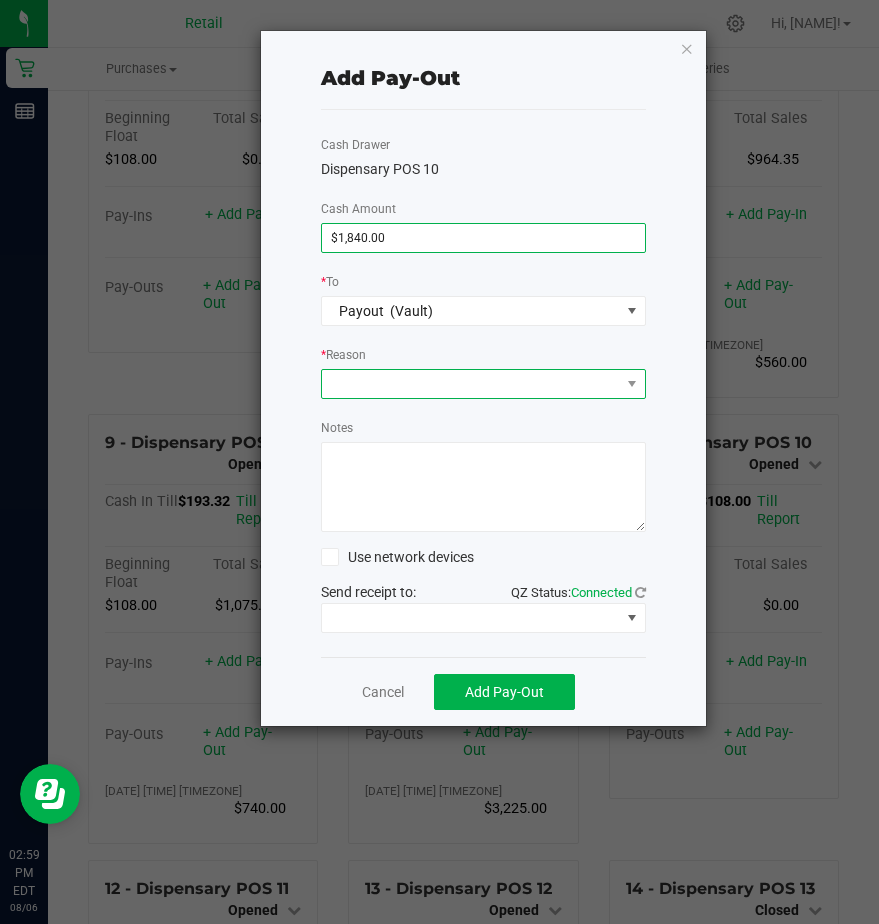 click at bounding box center [471, 384] 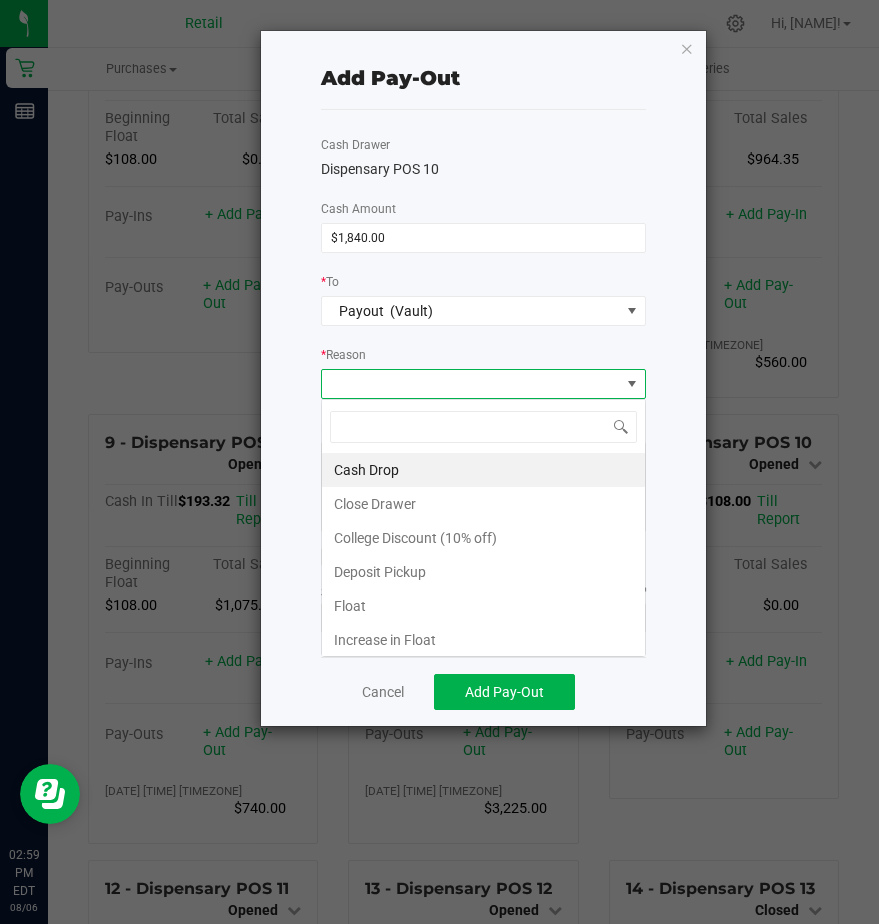 scroll, scrollTop: 99970, scrollLeft: 99675, axis: both 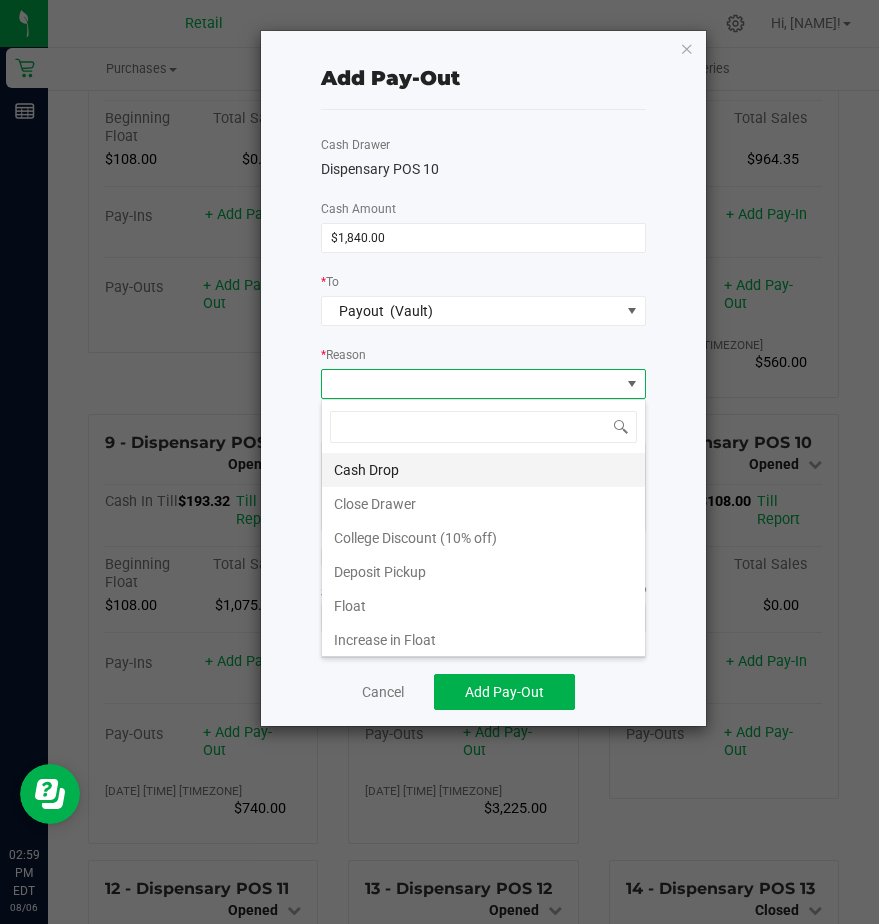 click on "Cash Drop" at bounding box center (483, 470) 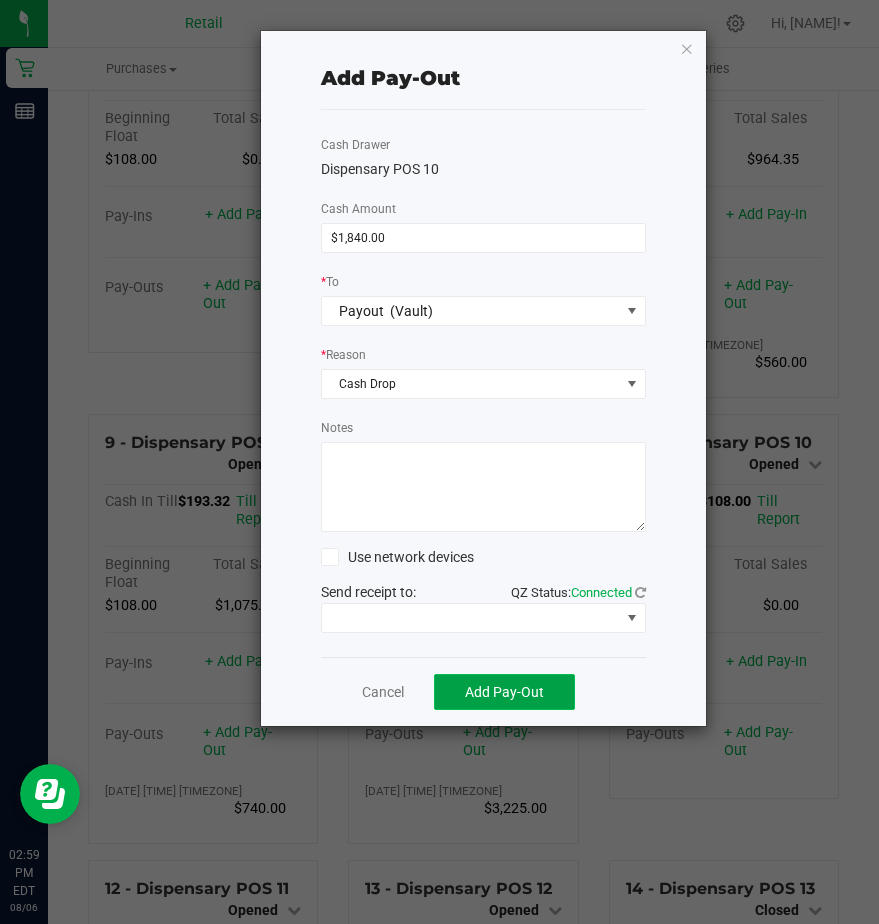 click on "Add Pay-Out" 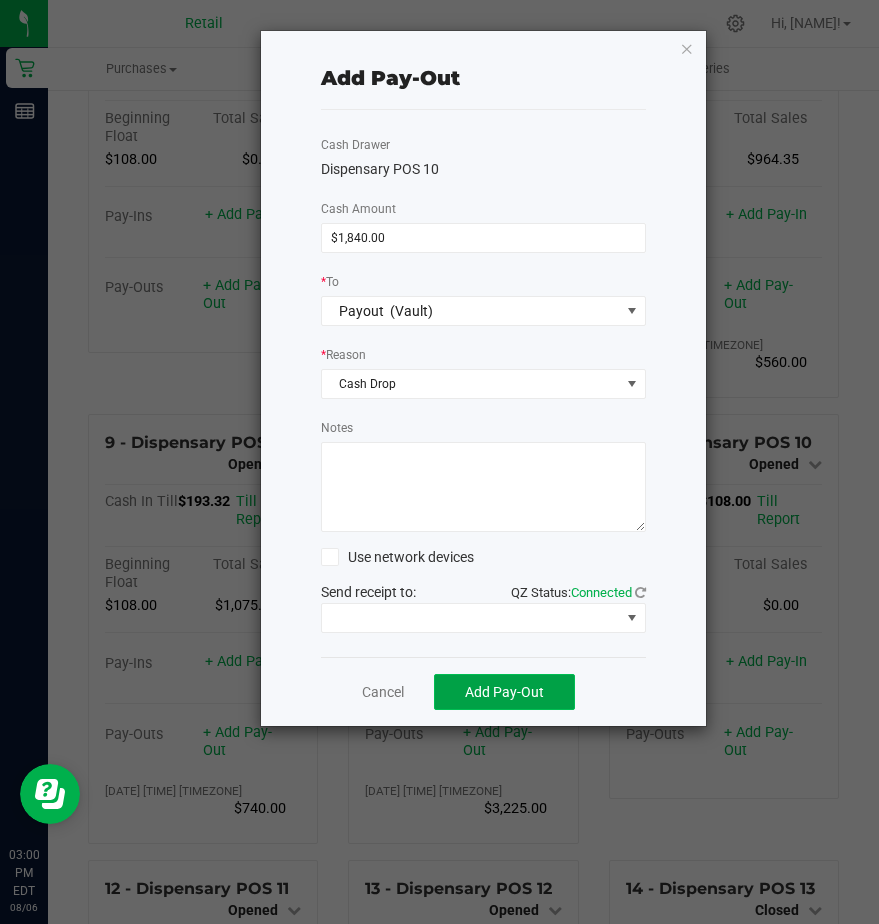 click on "Add Pay-Out" 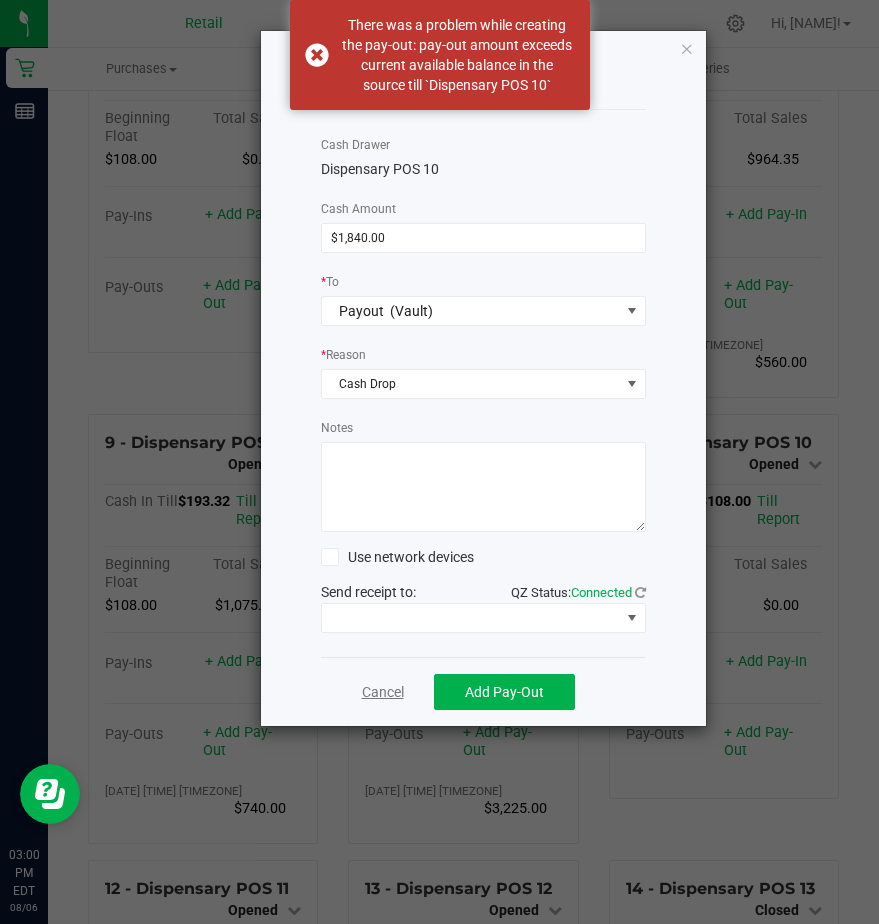 click on "Cancel" 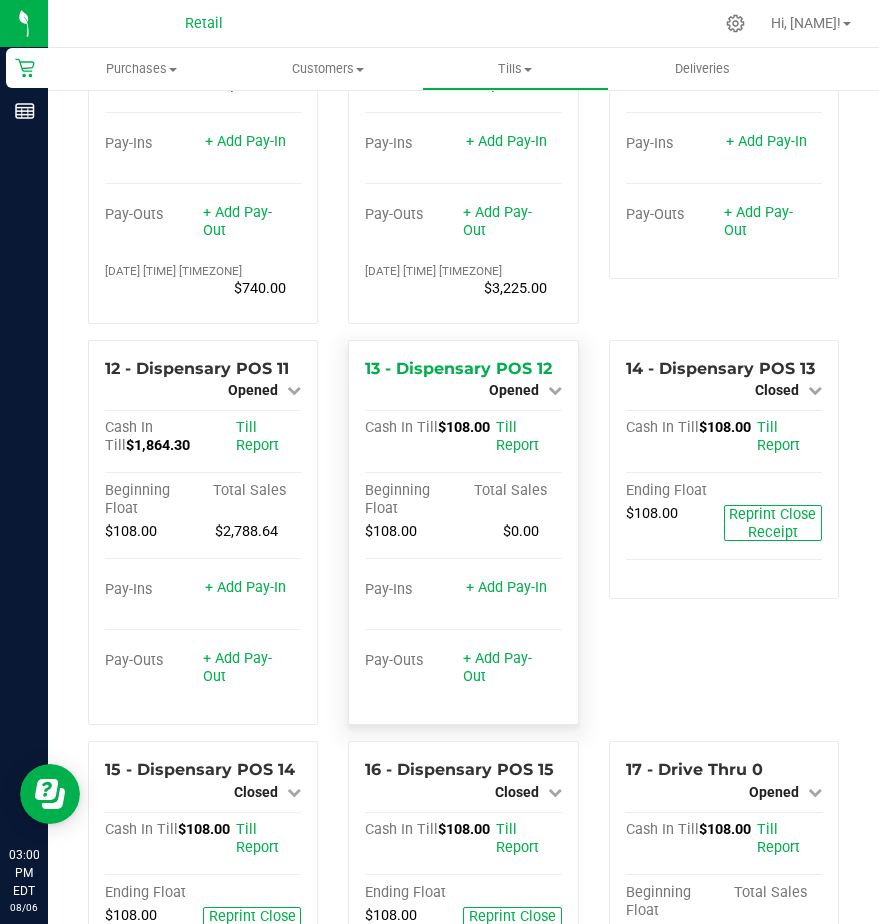 scroll, scrollTop: 1400, scrollLeft: 0, axis: vertical 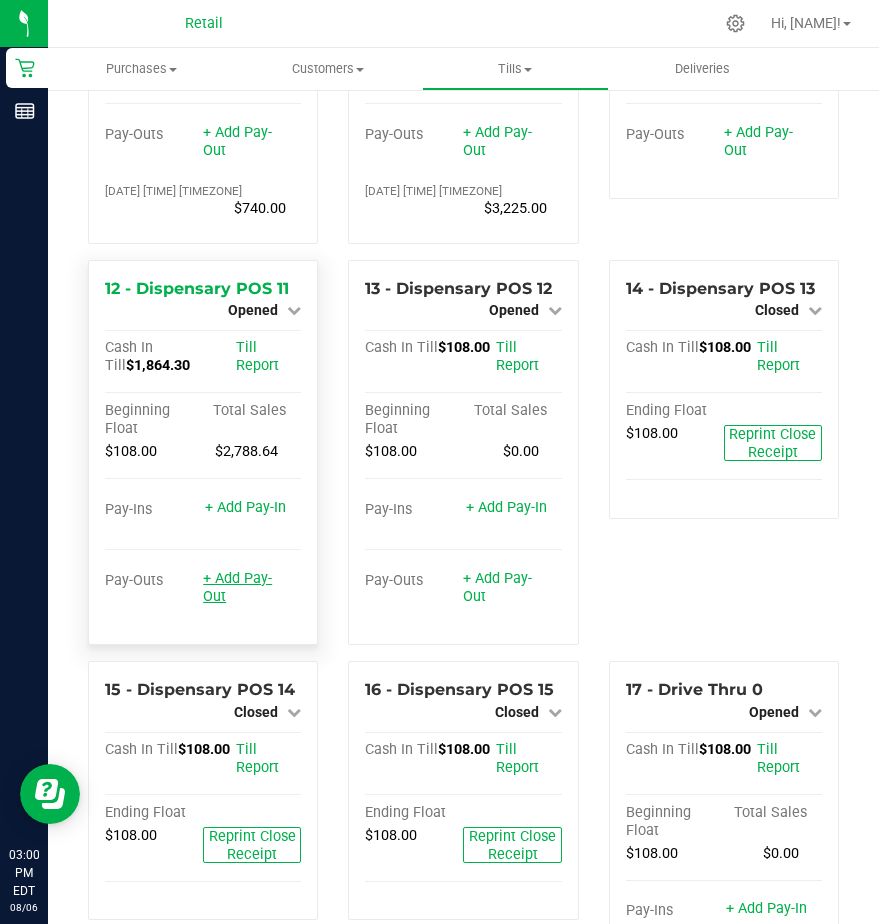 click on "+ Add Pay-Out" at bounding box center [237, 587] 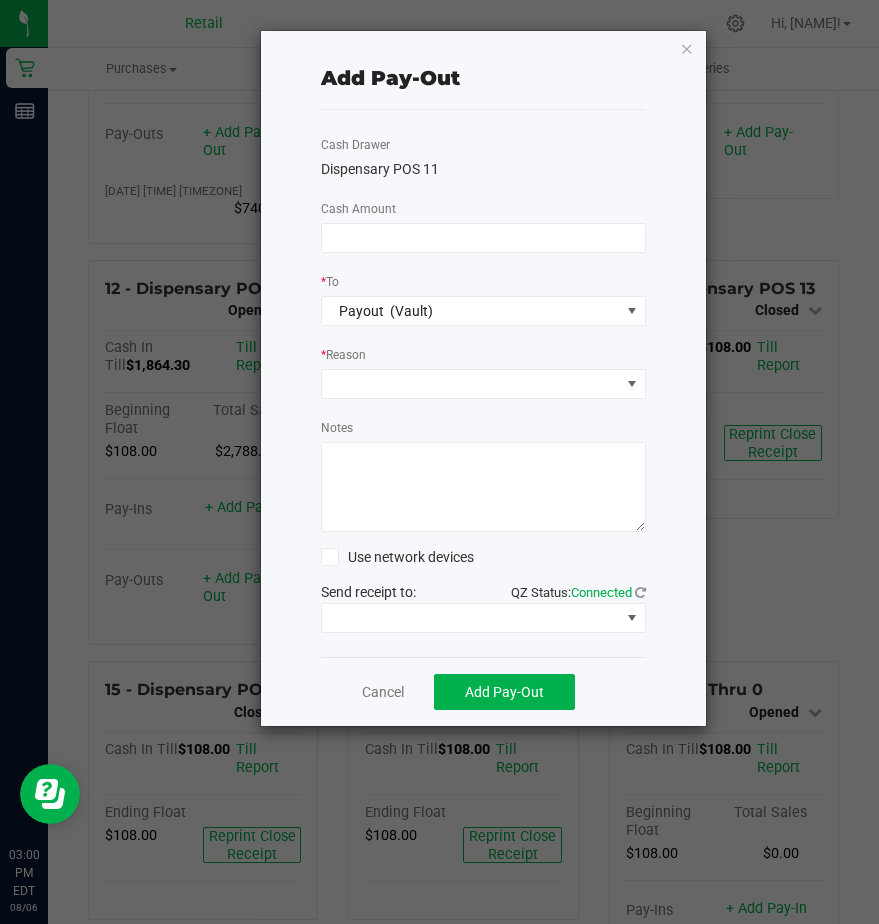 click 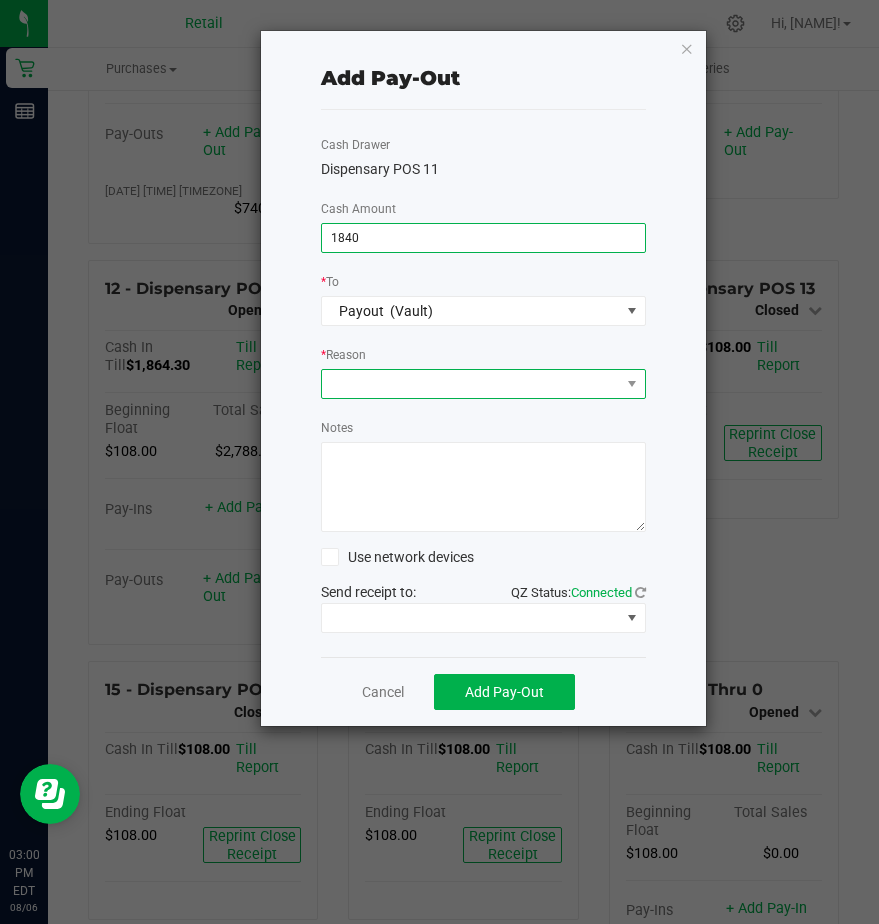 type on "$1,840.00" 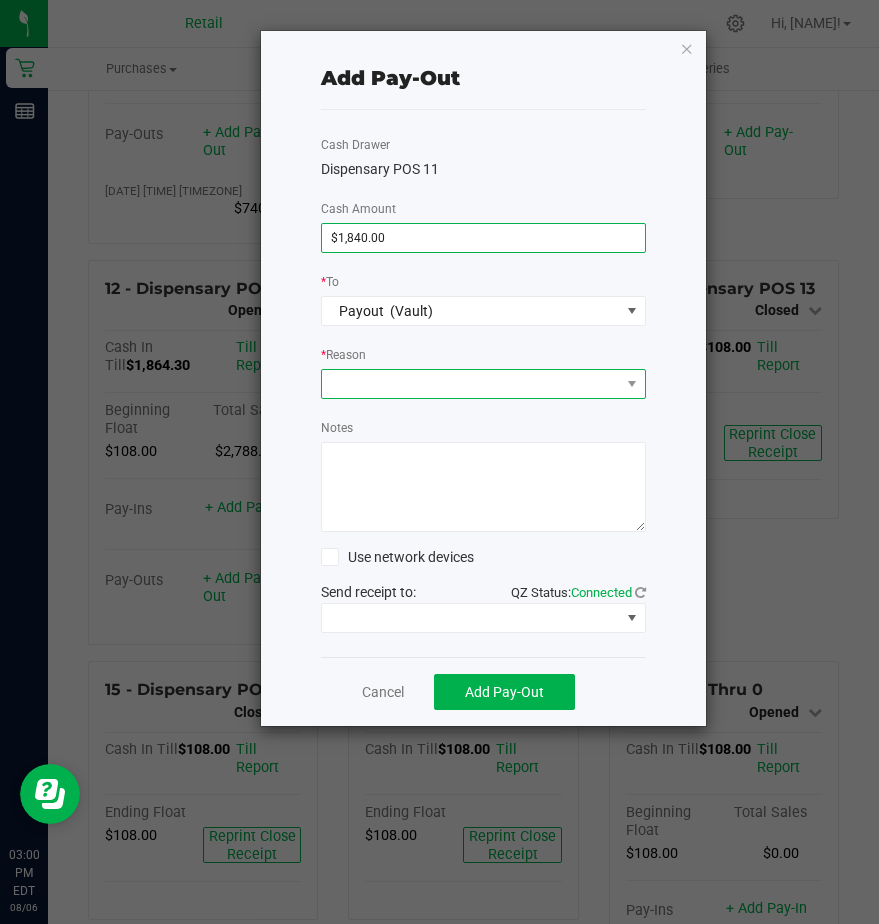 click at bounding box center [471, 384] 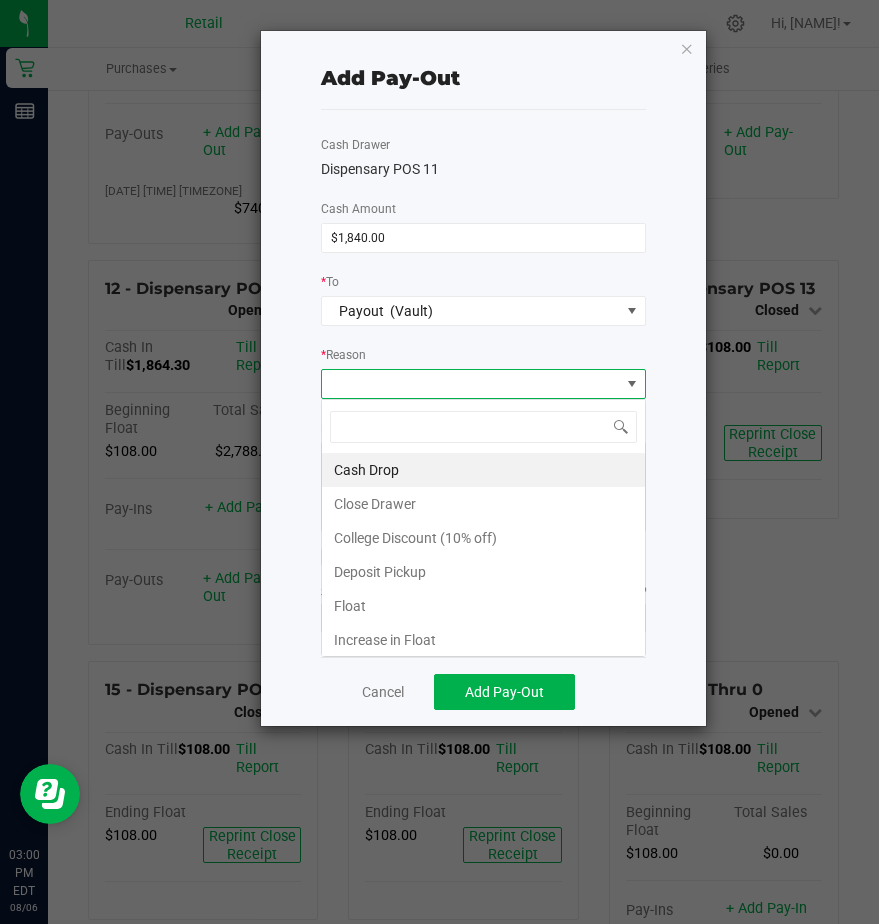 scroll, scrollTop: 99970, scrollLeft: 99675, axis: both 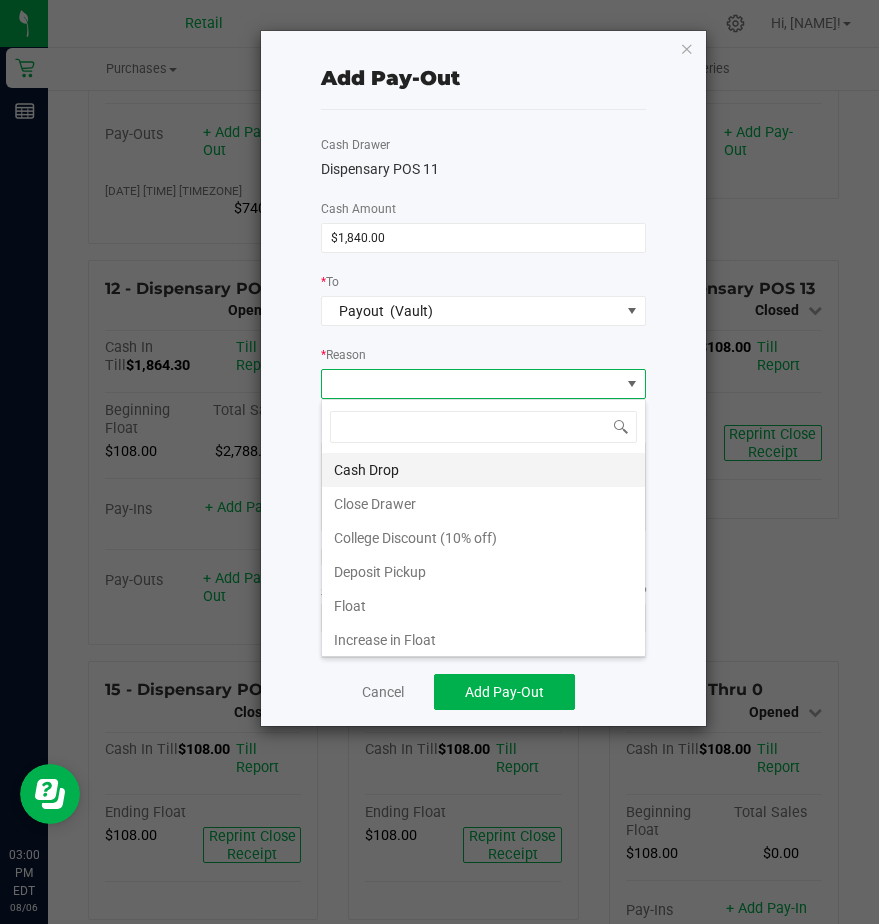 click on "Cash Drop" at bounding box center (483, 470) 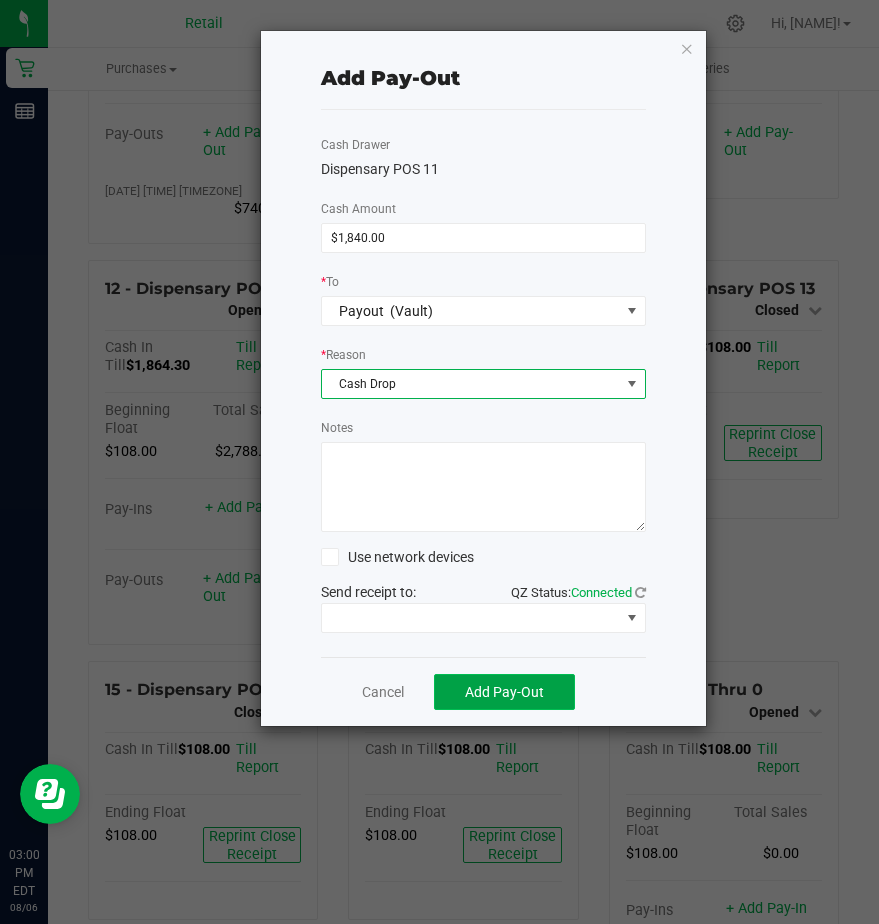 click on "Add Pay-Out" 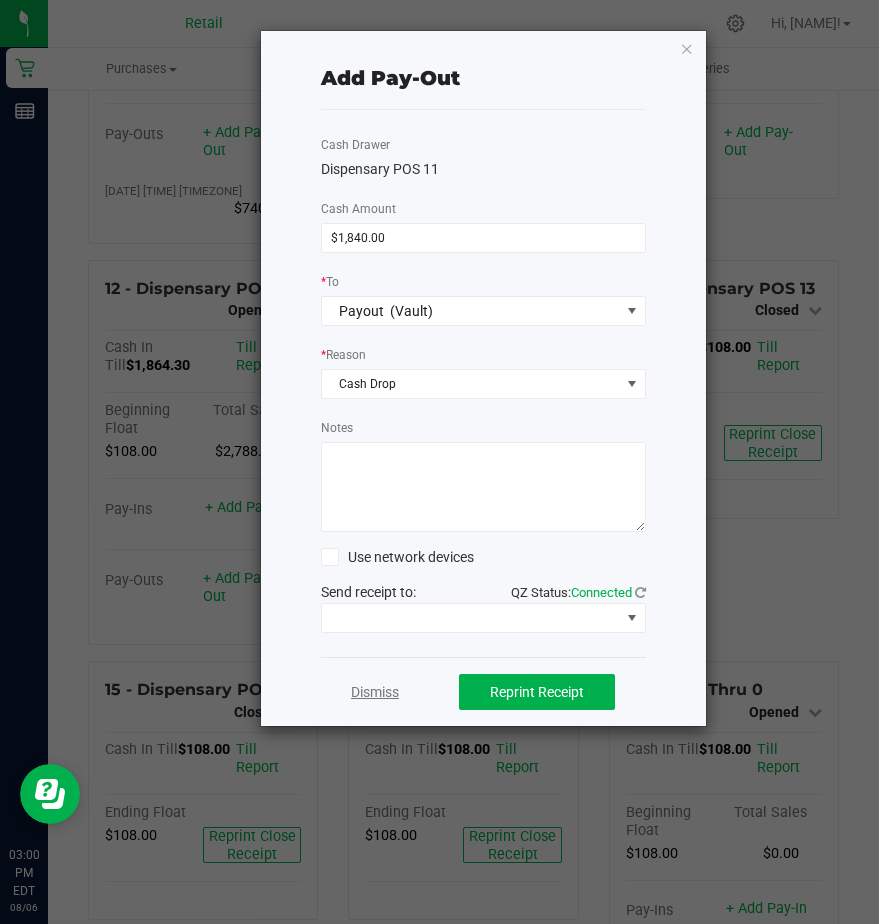 click on "Dismiss" 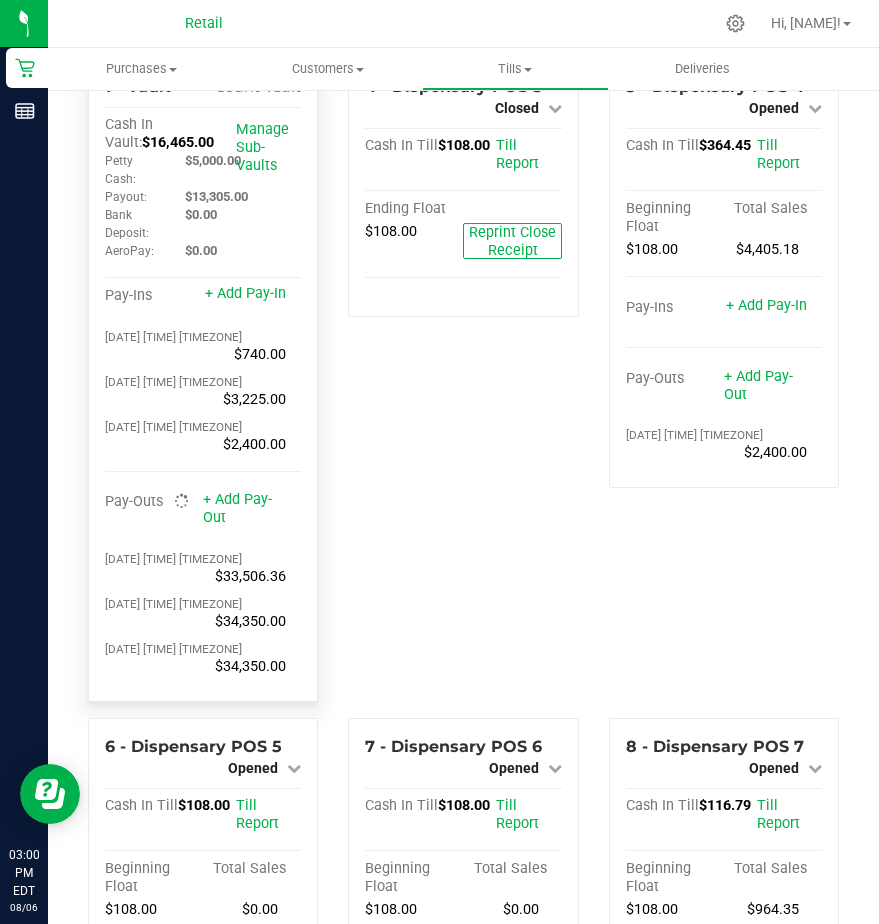 scroll, scrollTop: 0, scrollLeft: 0, axis: both 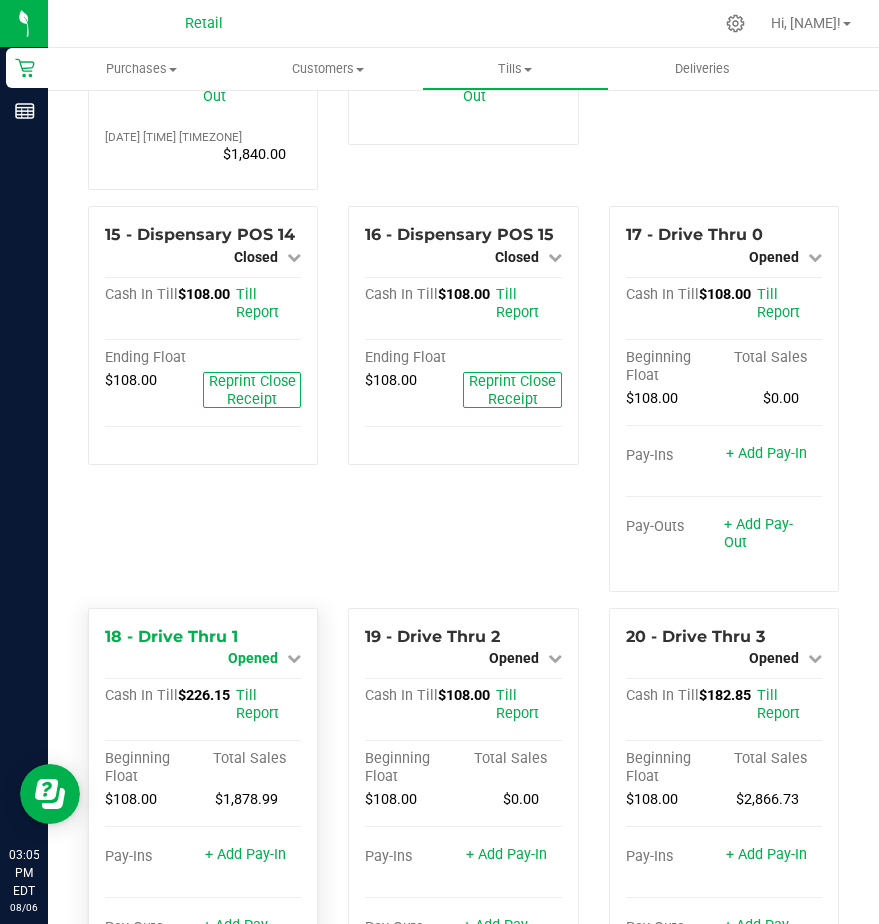 click on "Opened" at bounding box center (253, 658) 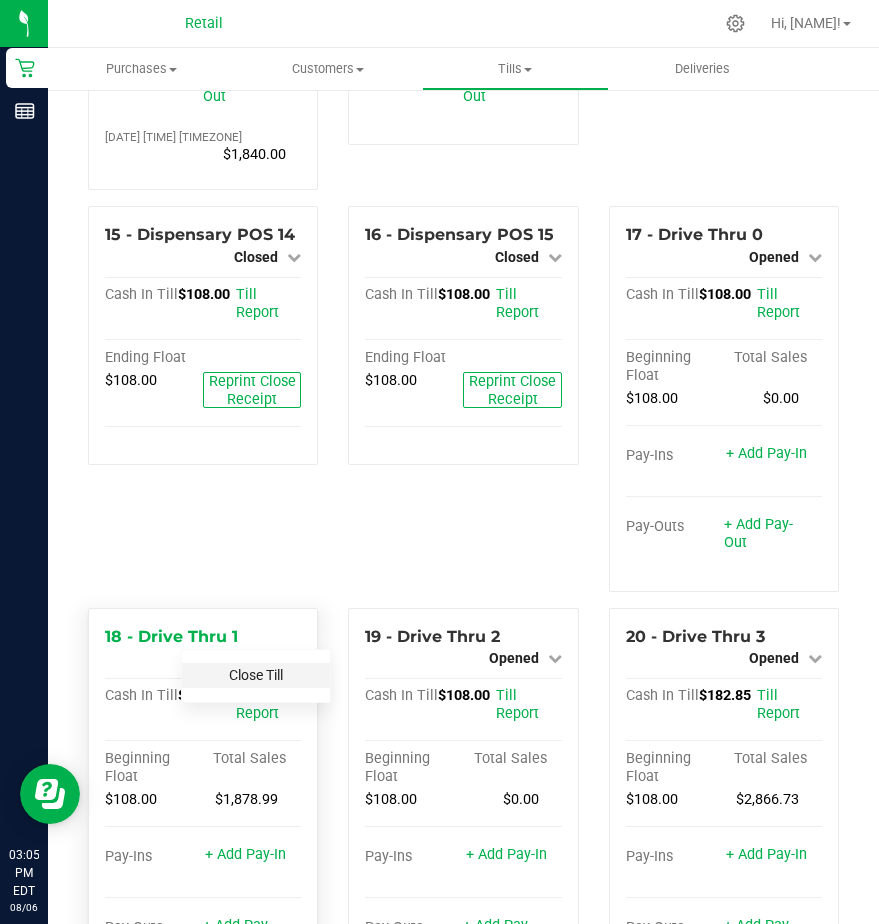click on "Close Till" at bounding box center [256, 675] 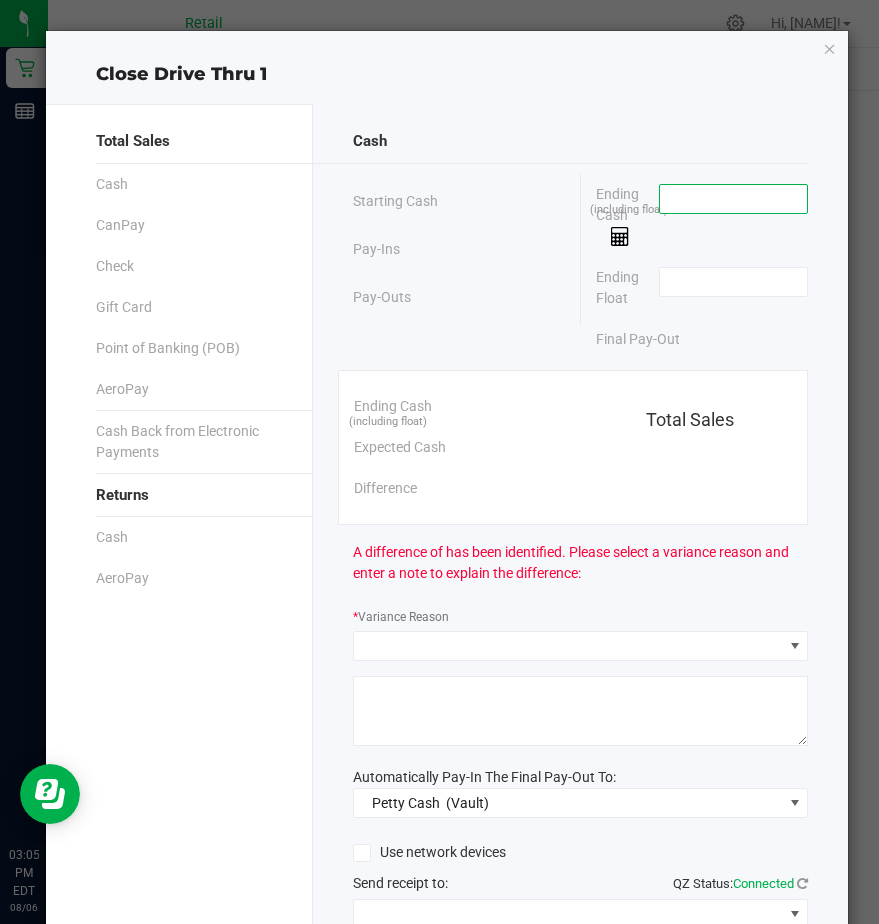 click at bounding box center (733, 199) 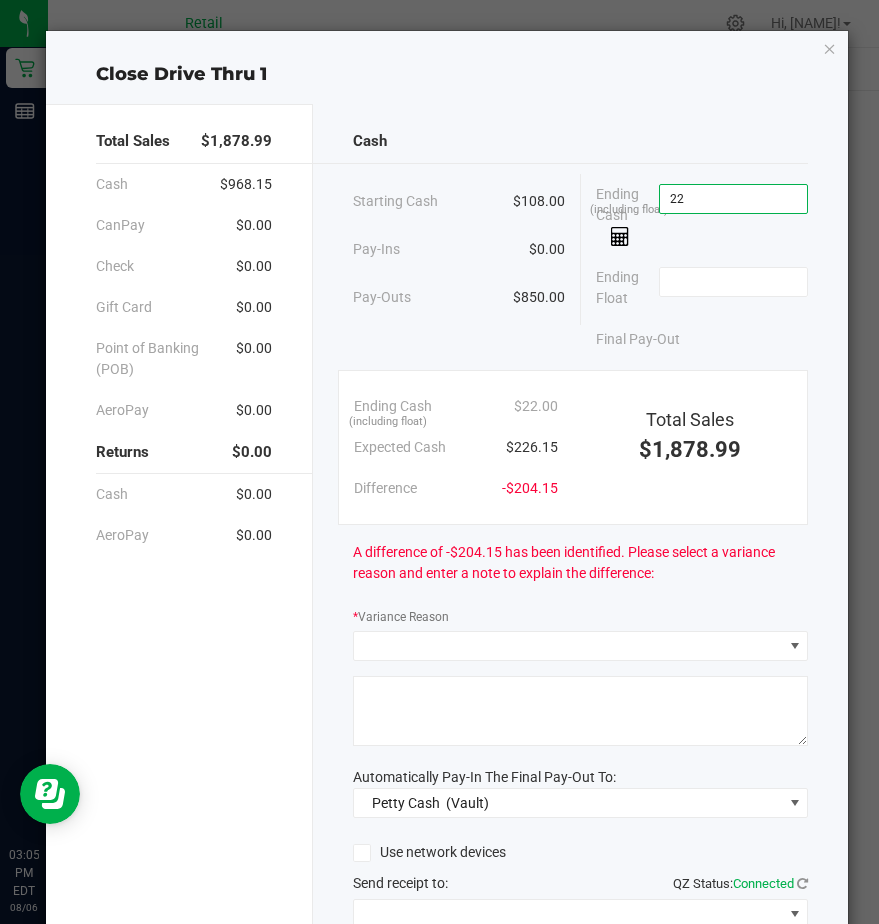 type on "2" 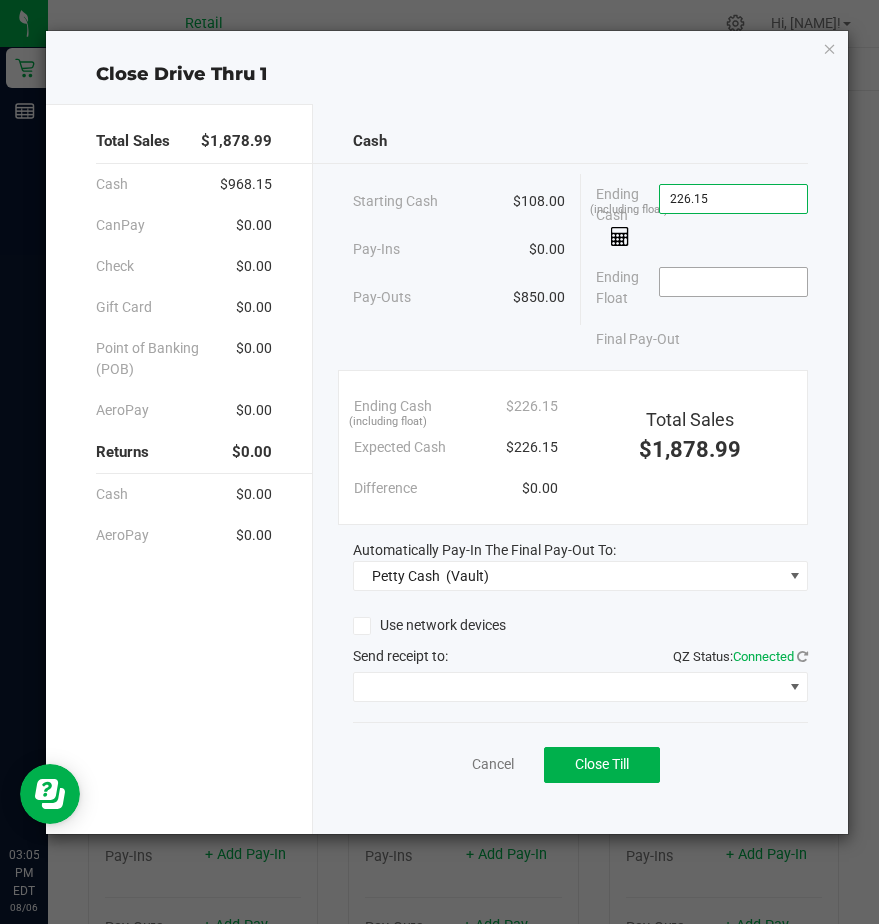 type on "$226.15" 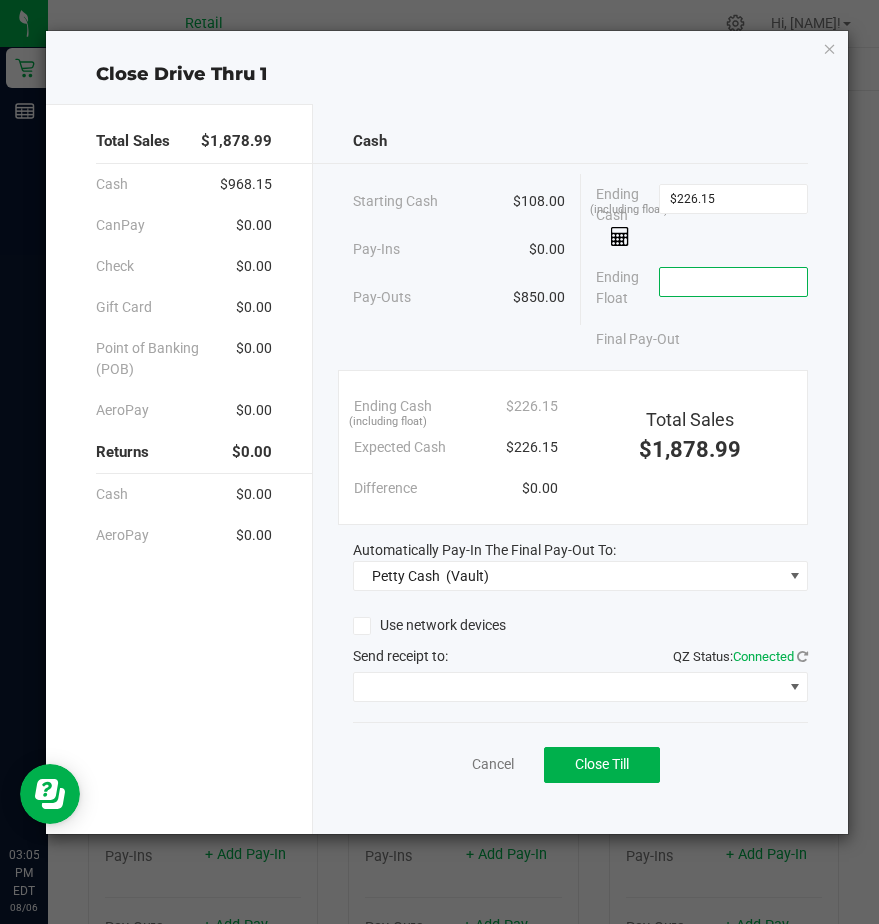 click at bounding box center [733, 282] 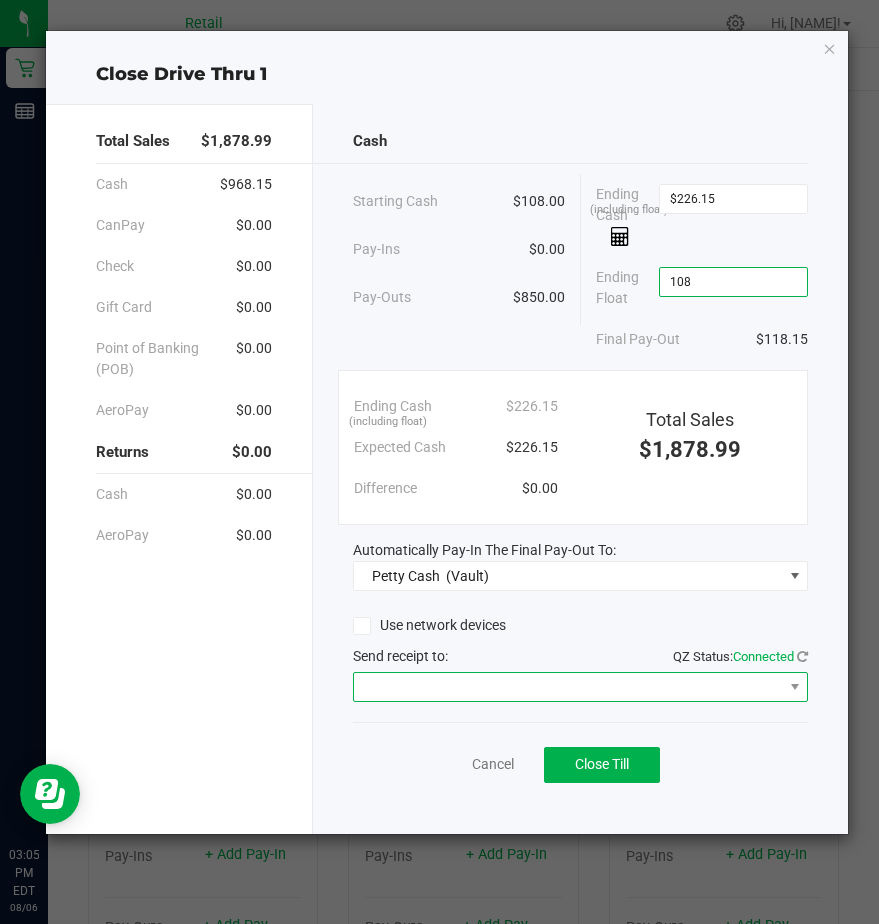 type on "$108.00" 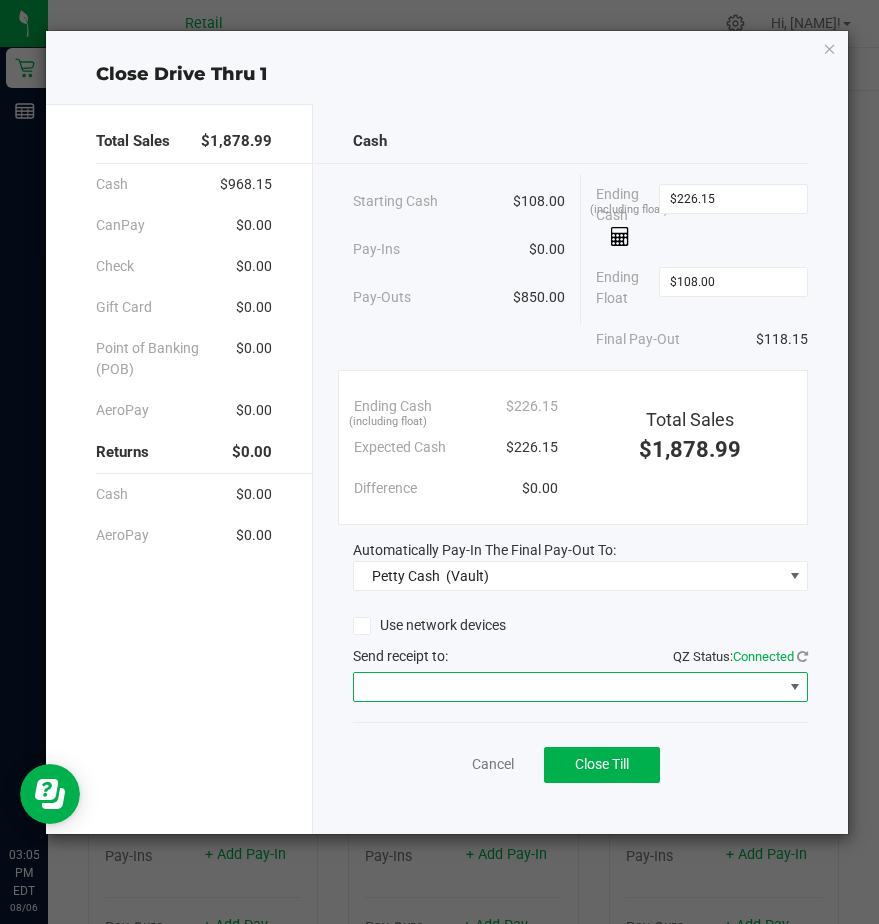 click at bounding box center (568, 687) 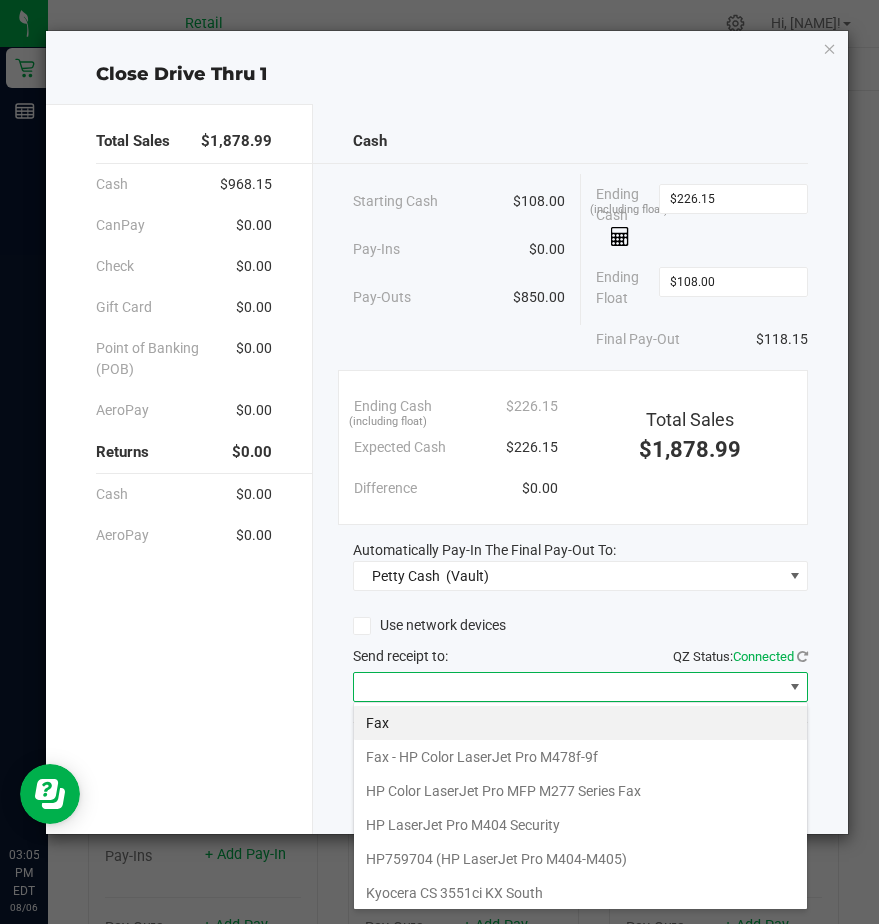 scroll, scrollTop: 99970, scrollLeft: 99545, axis: both 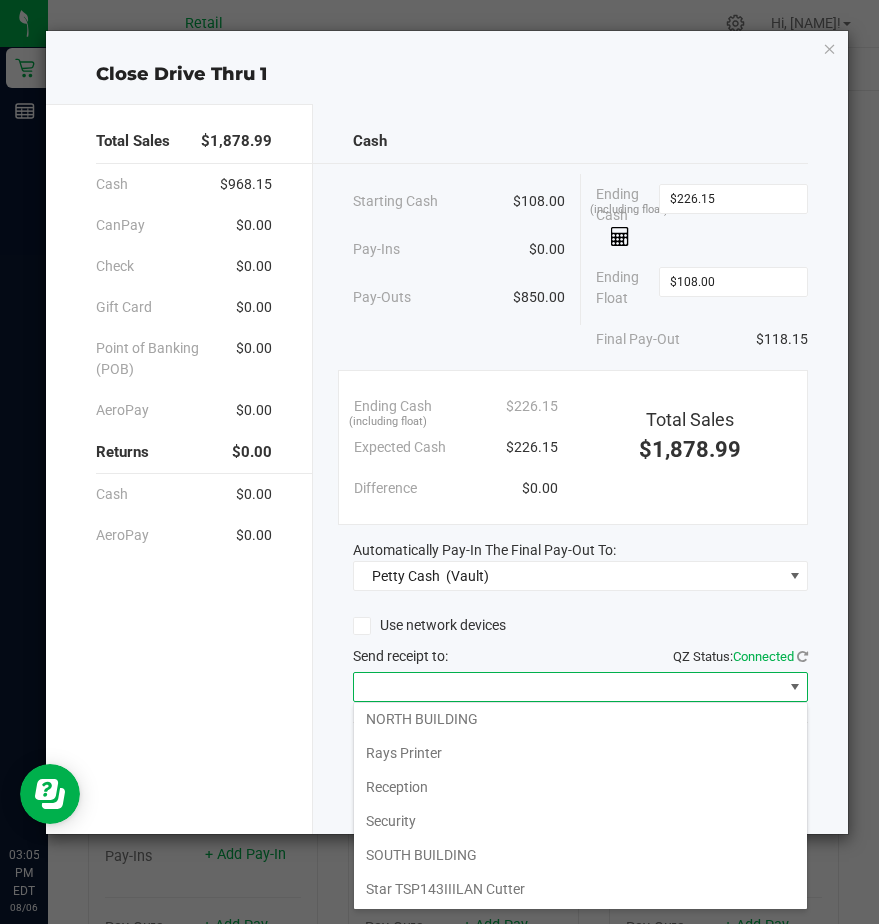 drag, startPoint x: 419, startPoint y: 879, endPoint x: 432, endPoint y: 874, distance: 13.928389 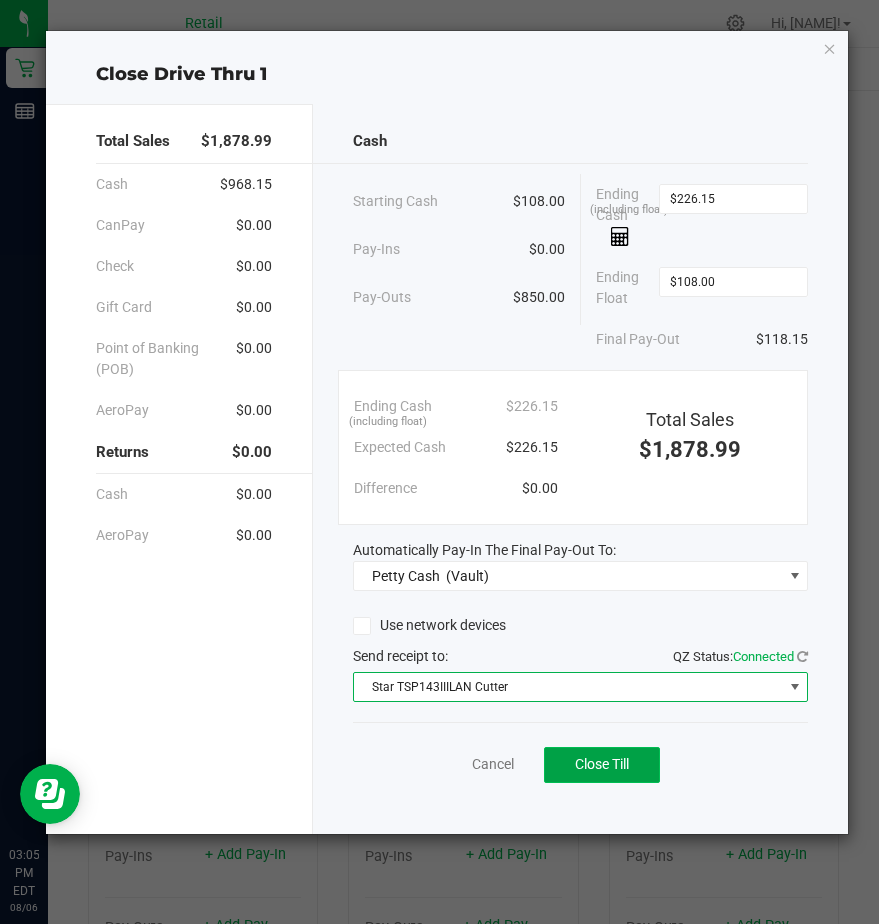click on "Close Till" 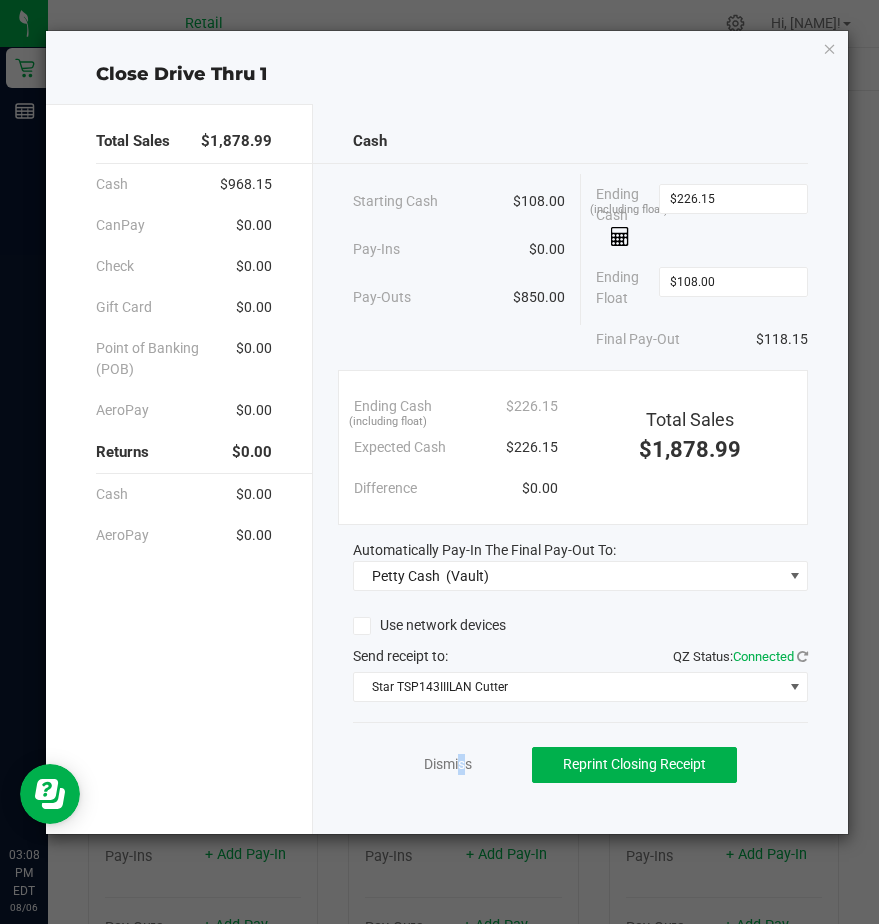 drag, startPoint x: 449, startPoint y: 763, endPoint x: 444, endPoint y: 775, distance: 13 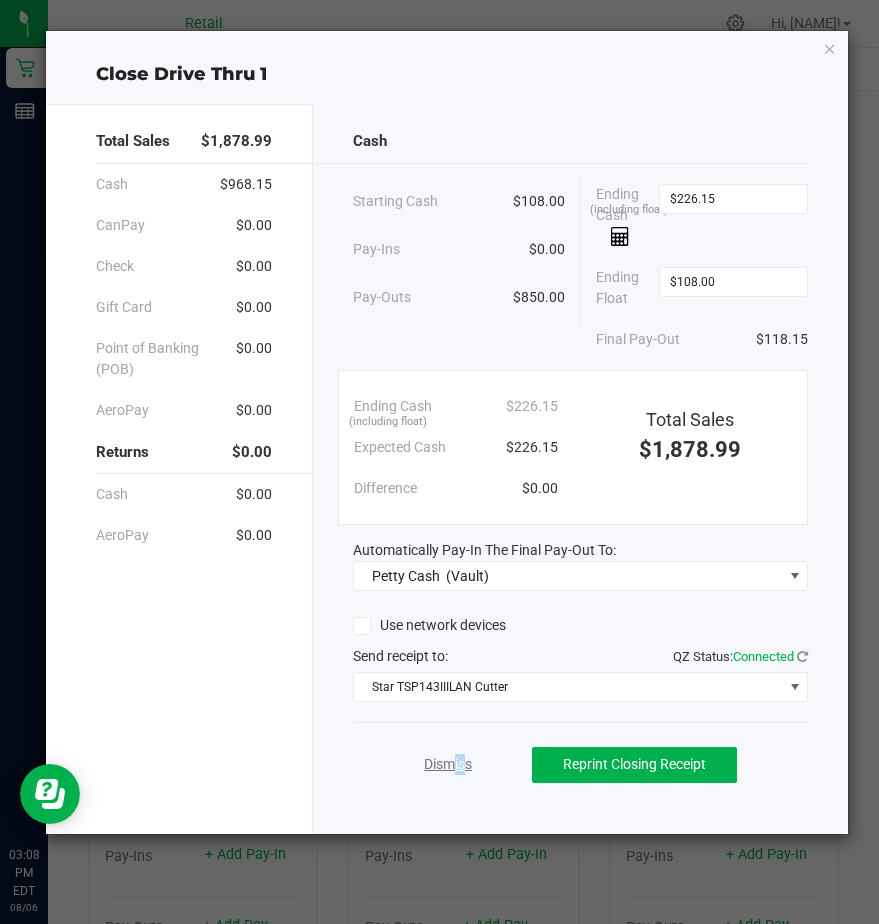 click on "Dismiss" 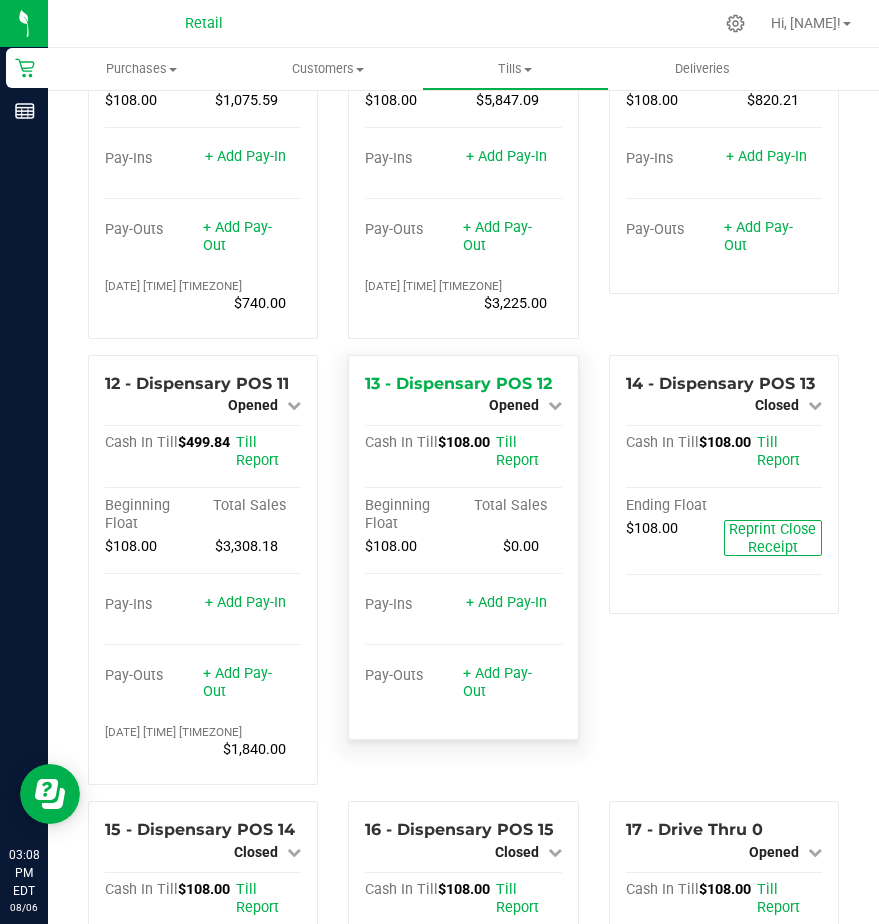 scroll, scrollTop: 1100, scrollLeft: 0, axis: vertical 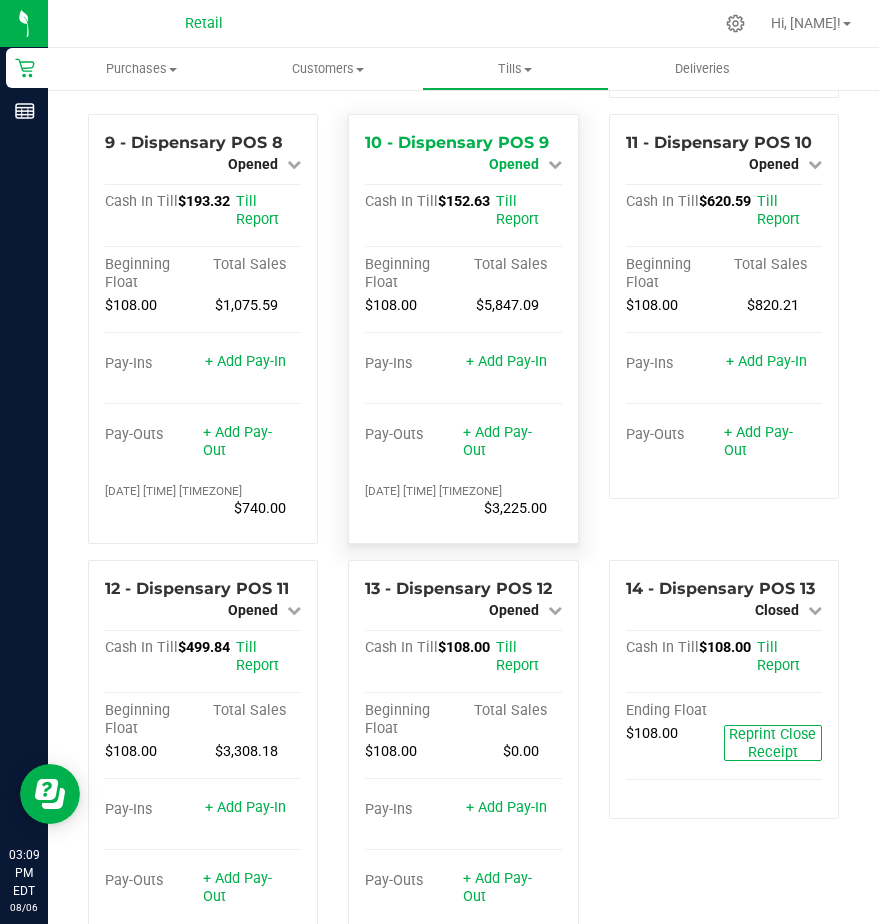 click on "Opened" at bounding box center [514, 164] 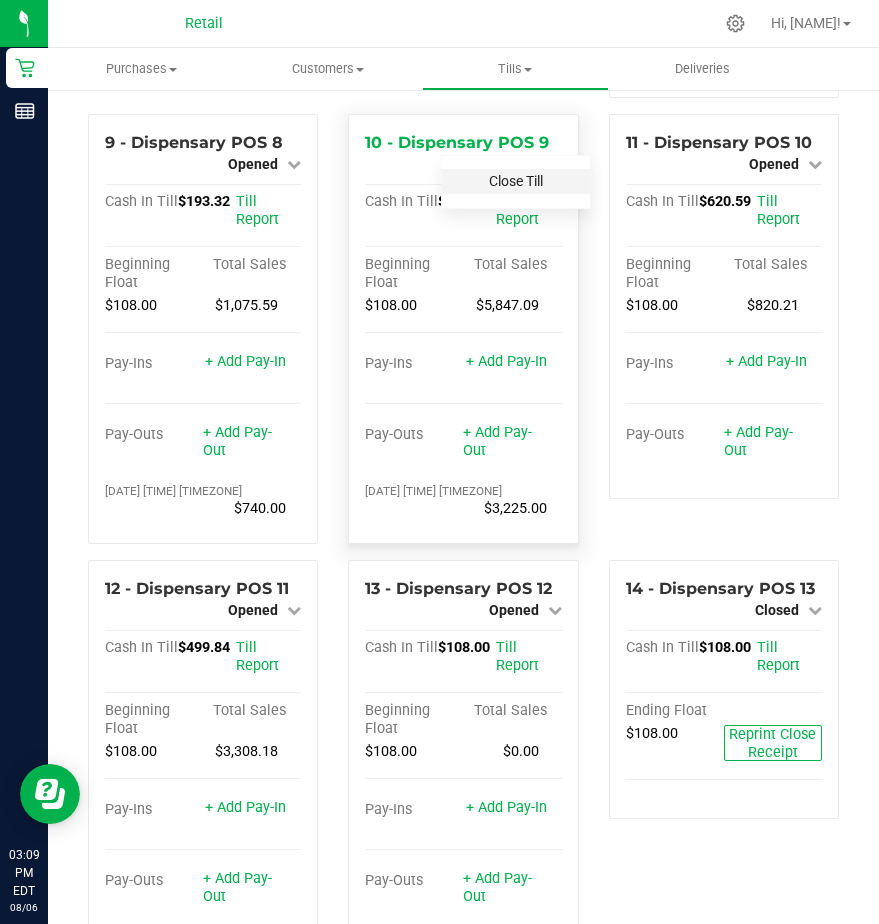 click on "Close Till" at bounding box center (516, 181) 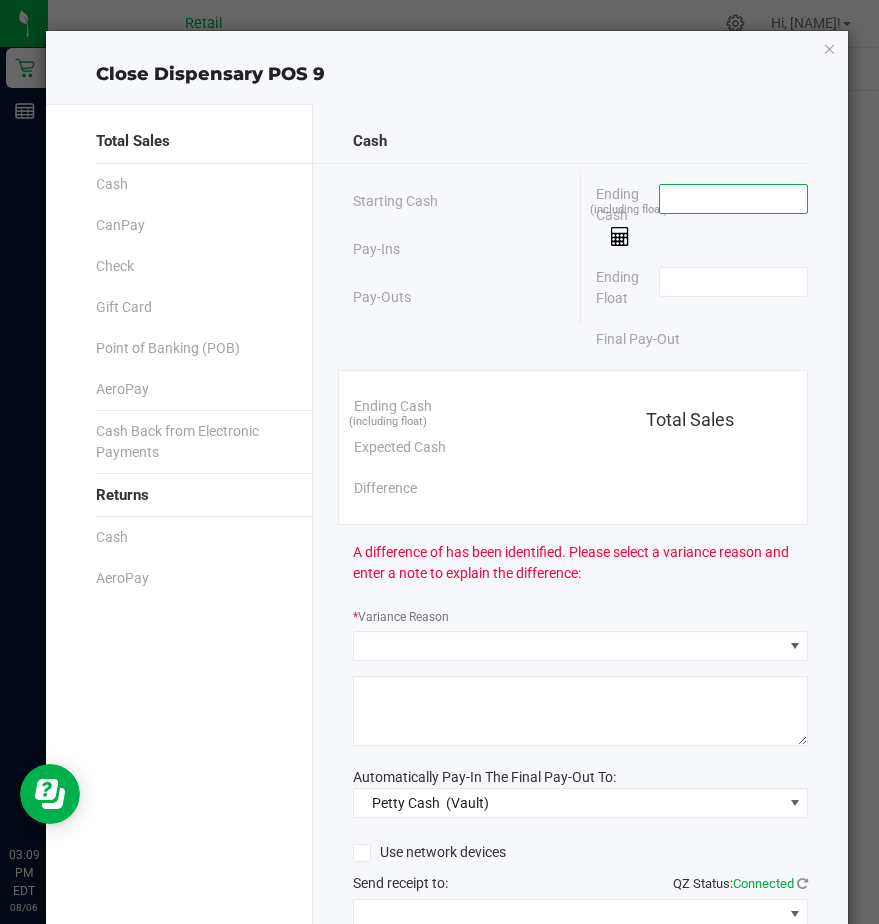 click at bounding box center (733, 199) 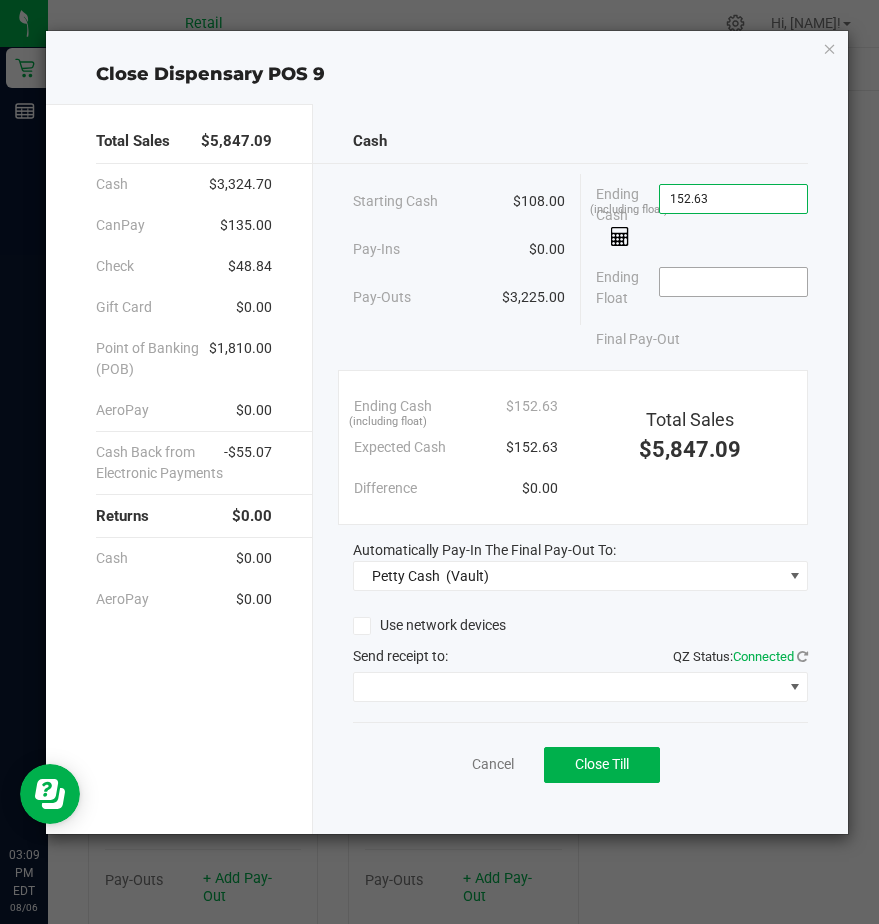 type on "$152.63" 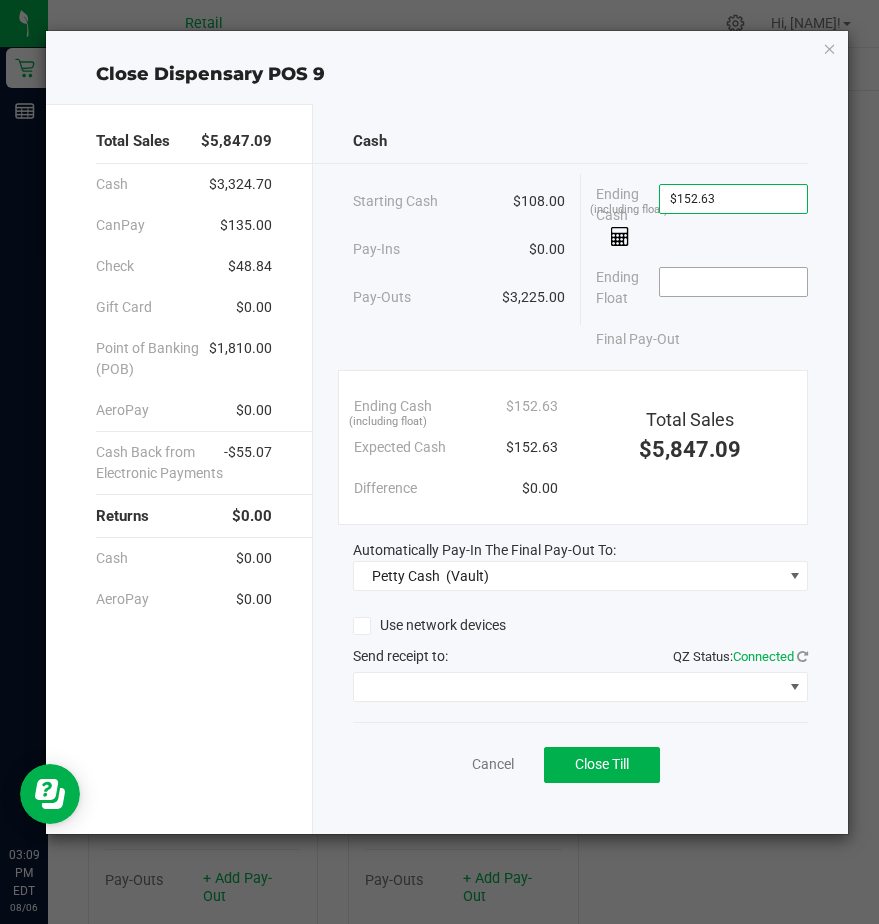 click at bounding box center (733, 282) 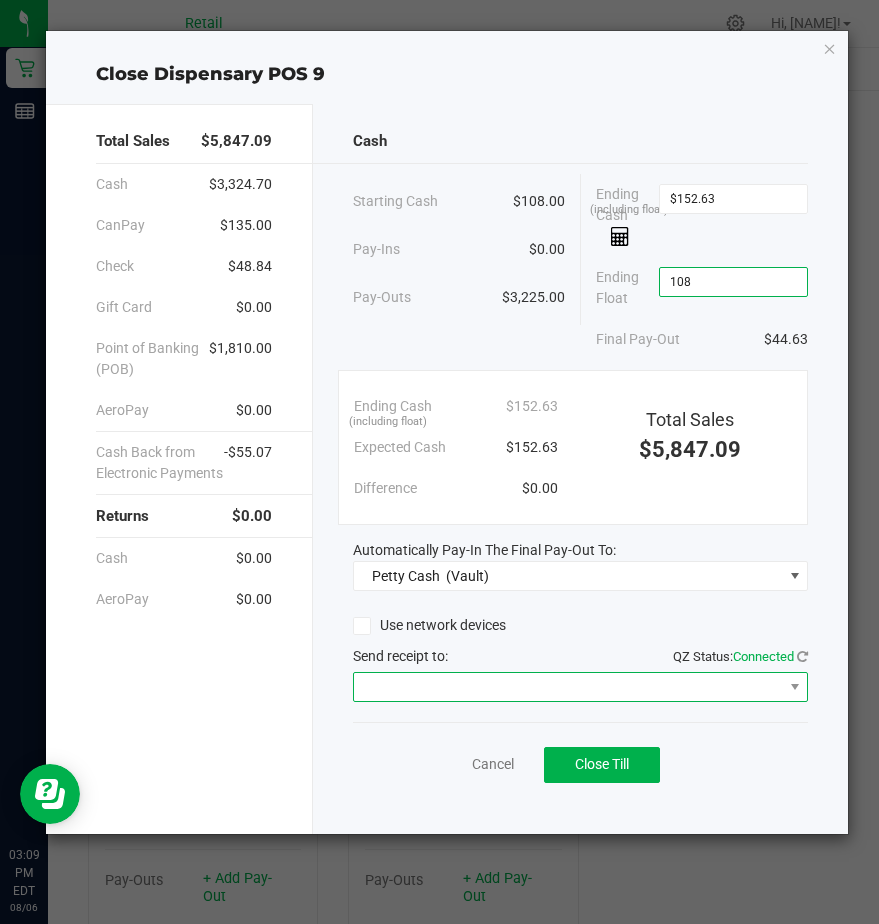 type on "$108.00" 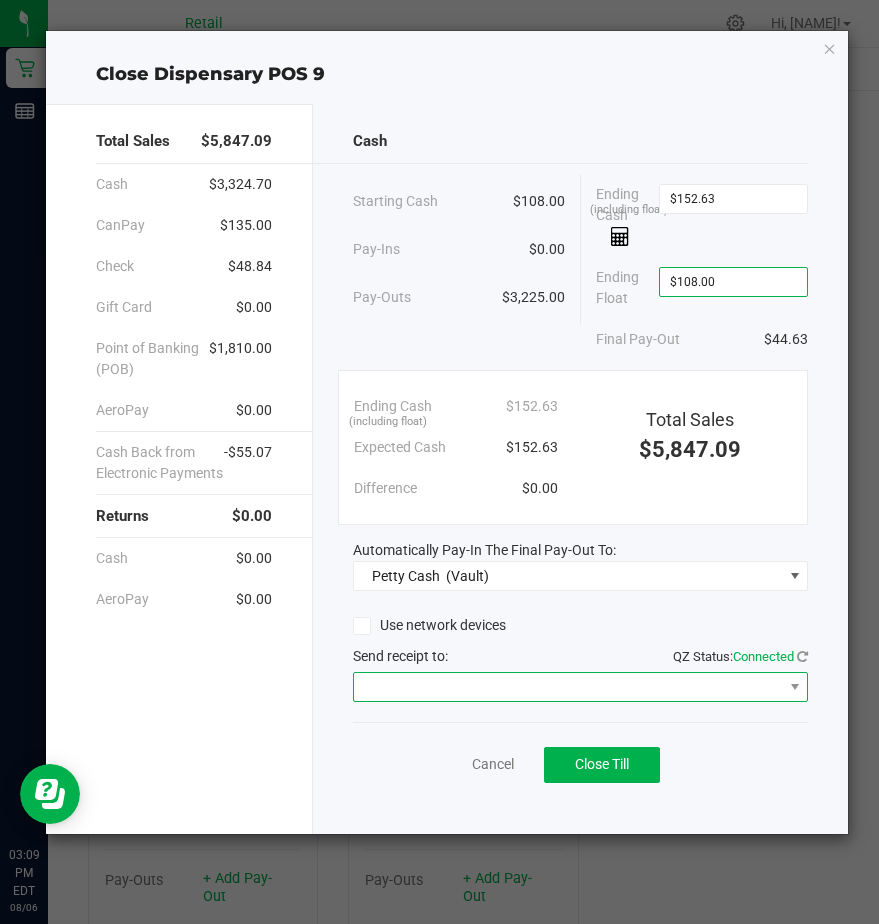 click at bounding box center [580, 687] 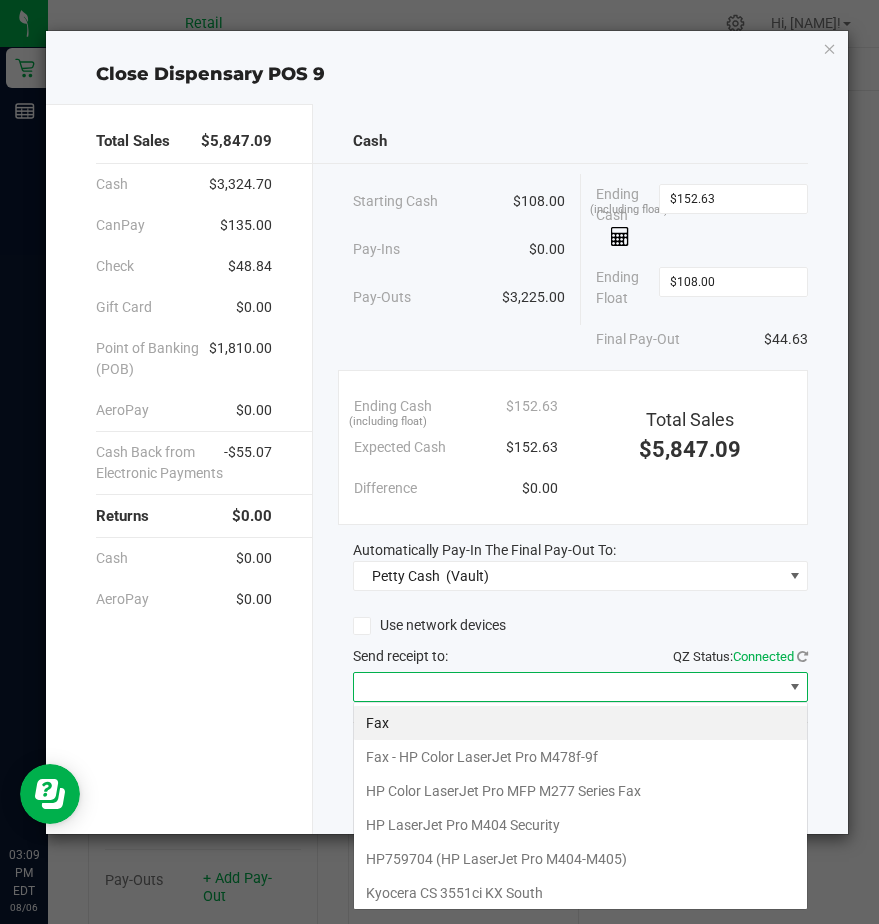 scroll, scrollTop: 99970, scrollLeft: 99545, axis: both 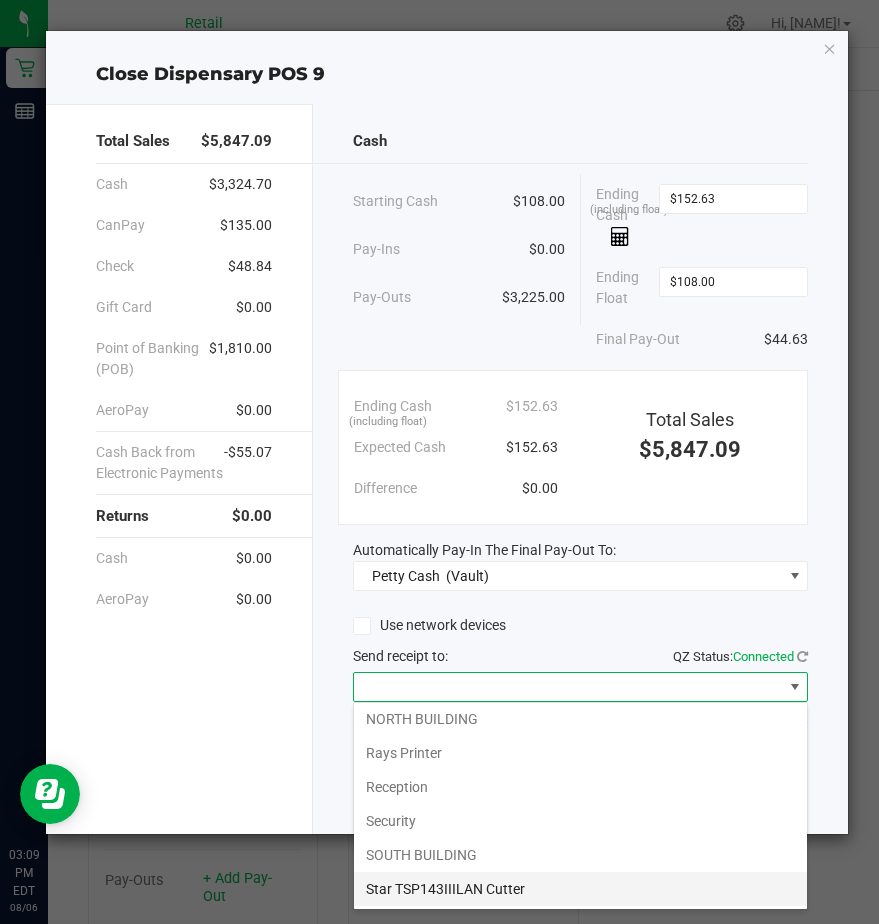 click on "Star TSP143IIILAN Cutter" at bounding box center [580, 889] 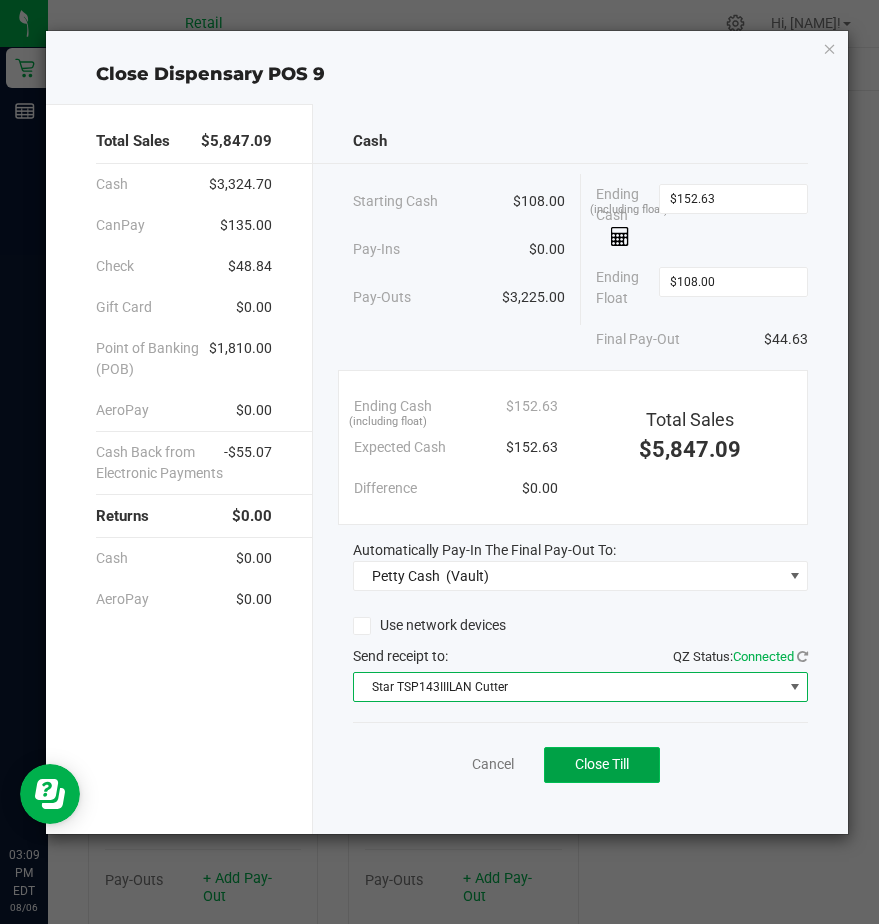click on "Close Till" 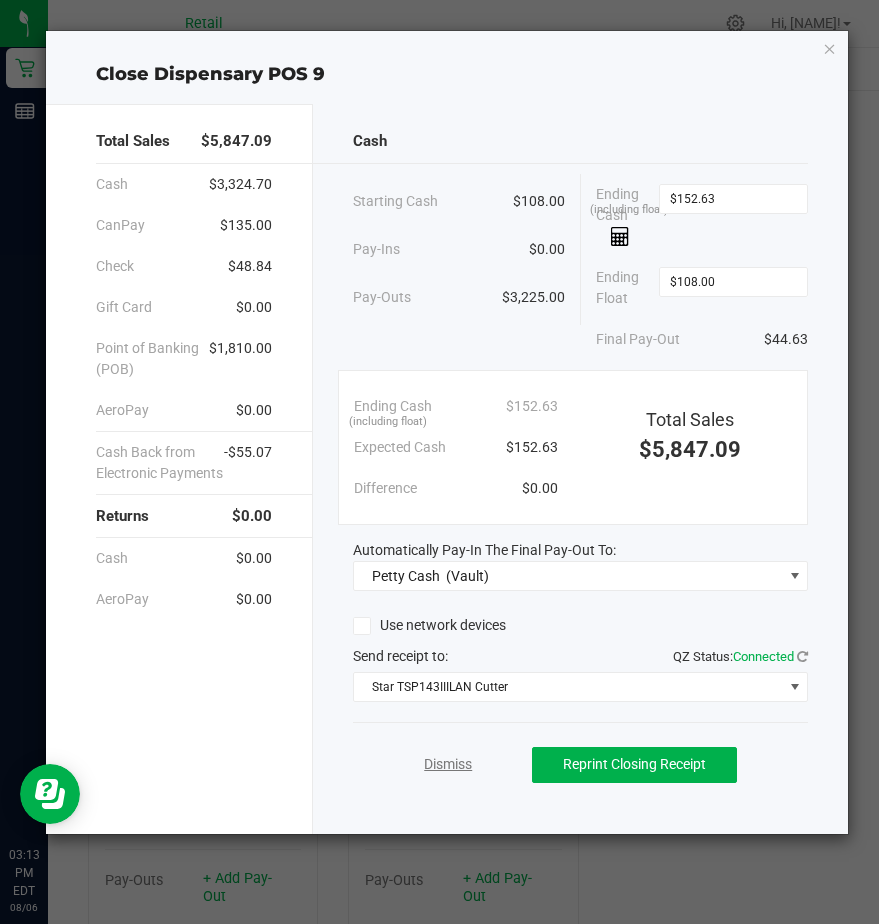 click on "Dismiss" 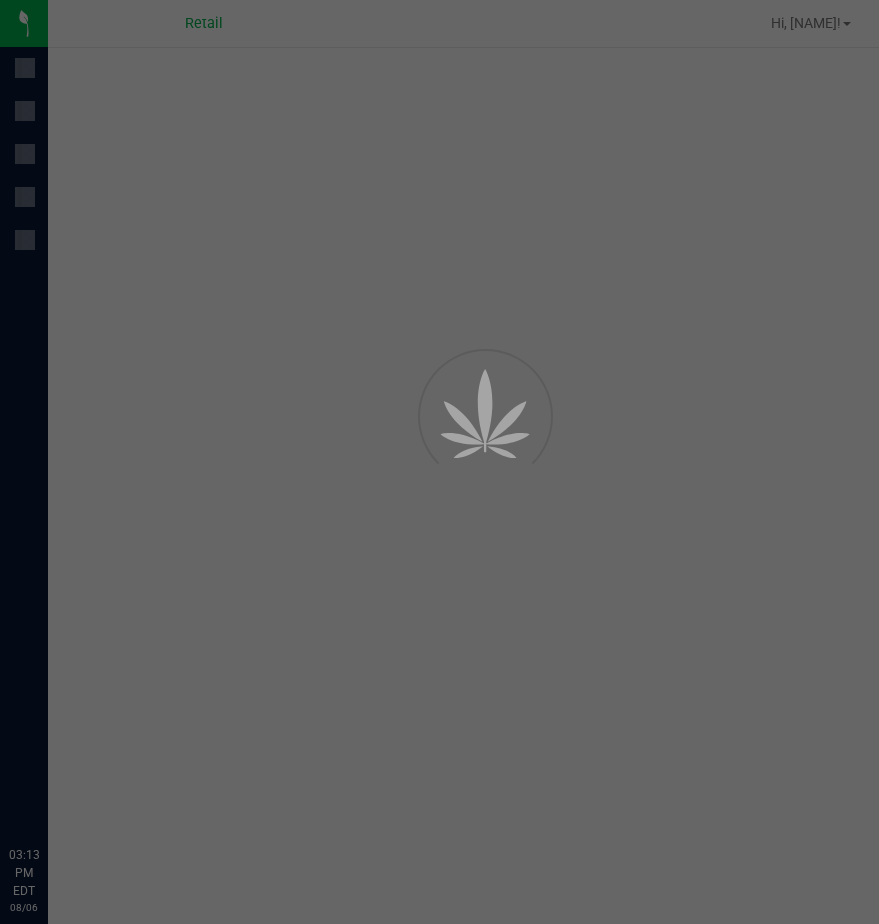 scroll, scrollTop: 0, scrollLeft: 0, axis: both 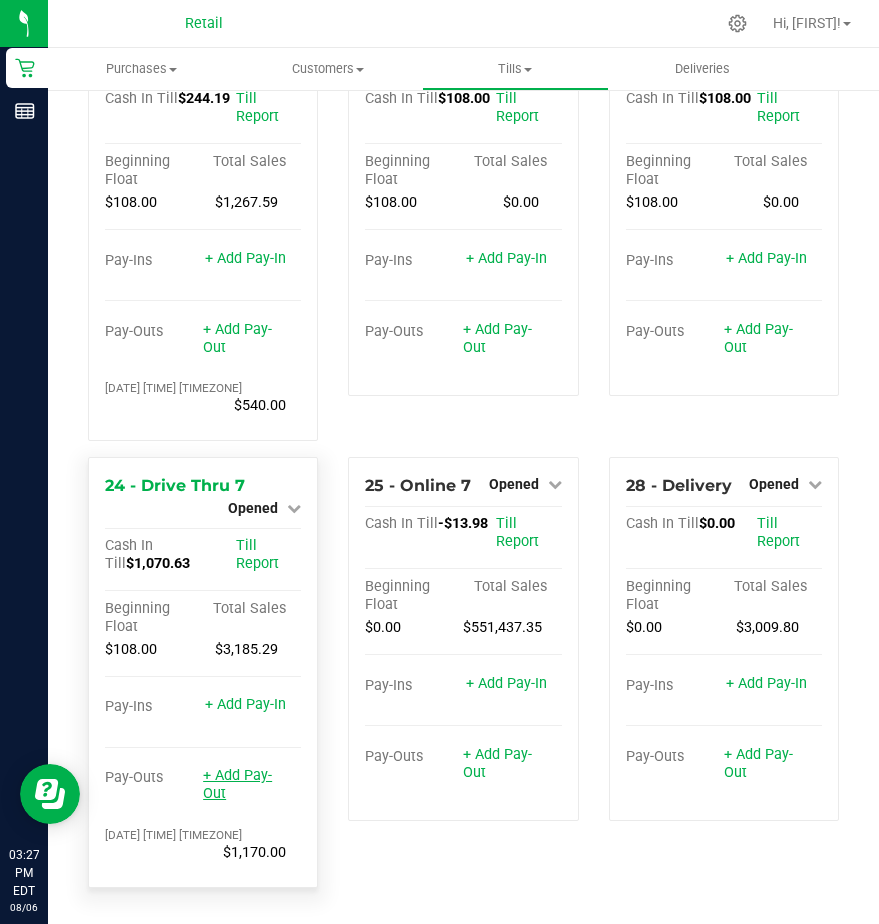 click on "+ Add Pay-Out" at bounding box center [237, 784] 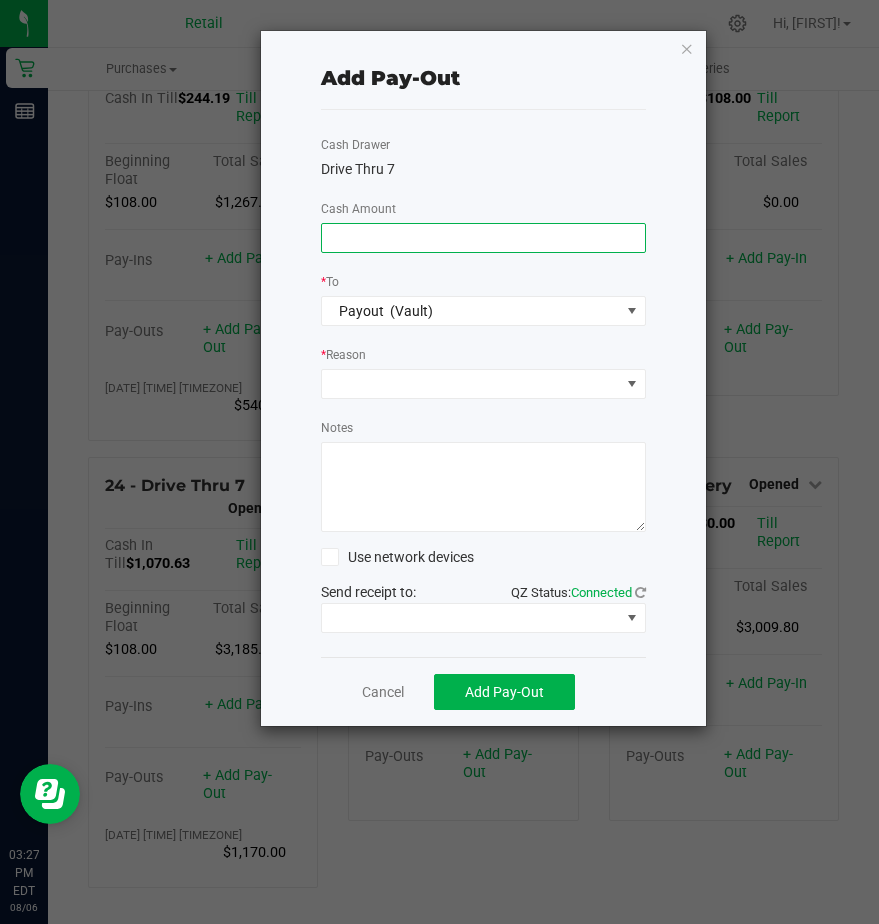 click at bounding box center [483, 238] 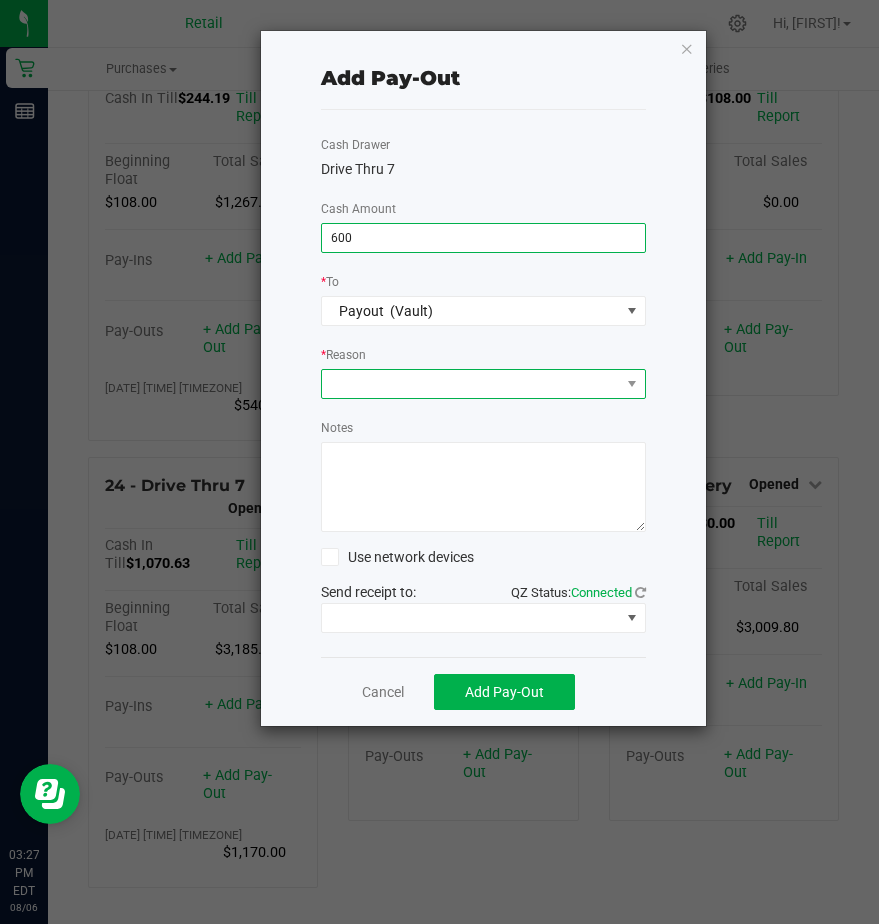 type on "$600.00" 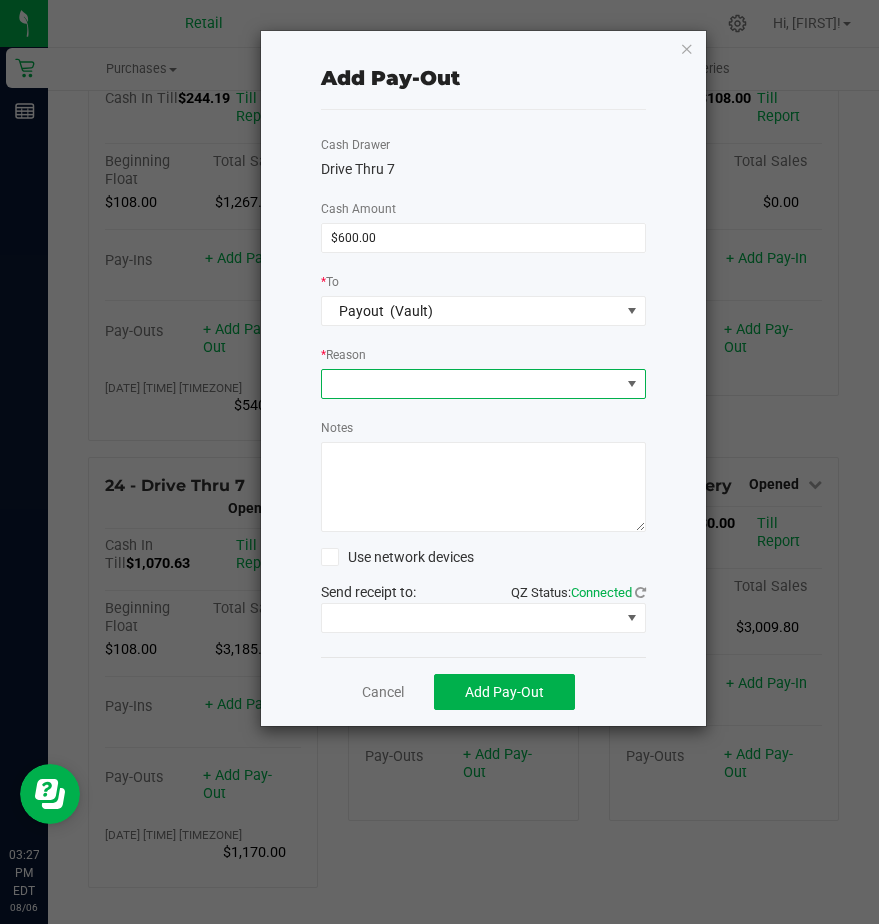 click at bounding box center [471, 384] 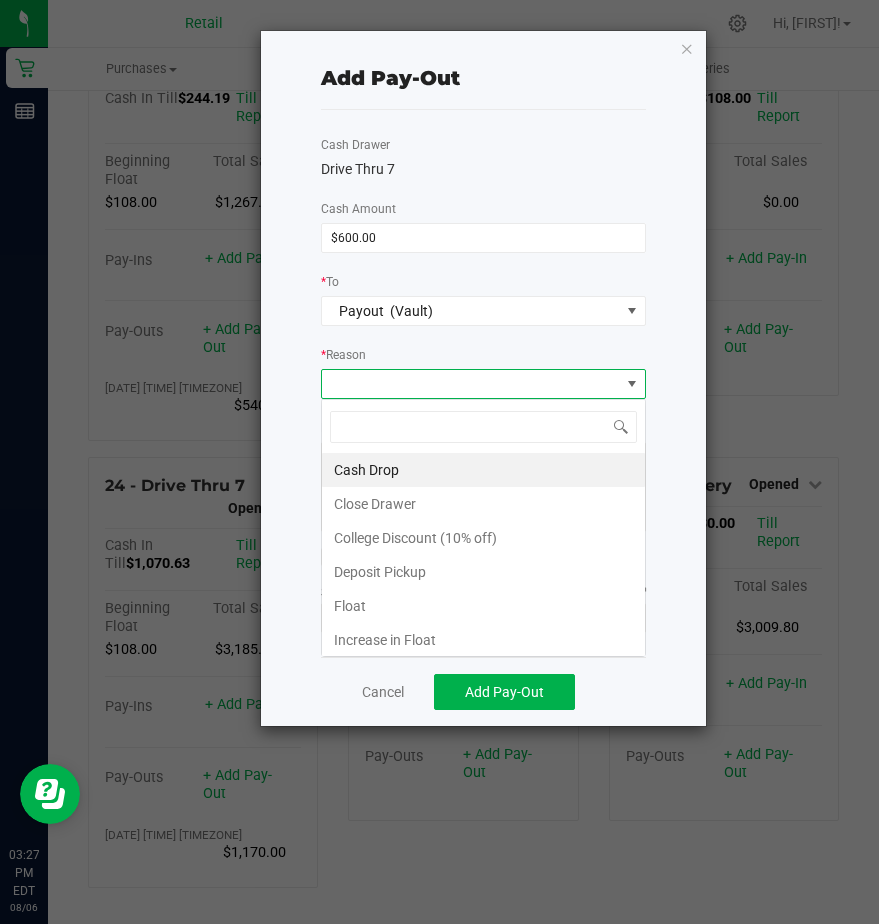 scroll, scrollTop: 99970, scrollLeft: 99675, axis: both 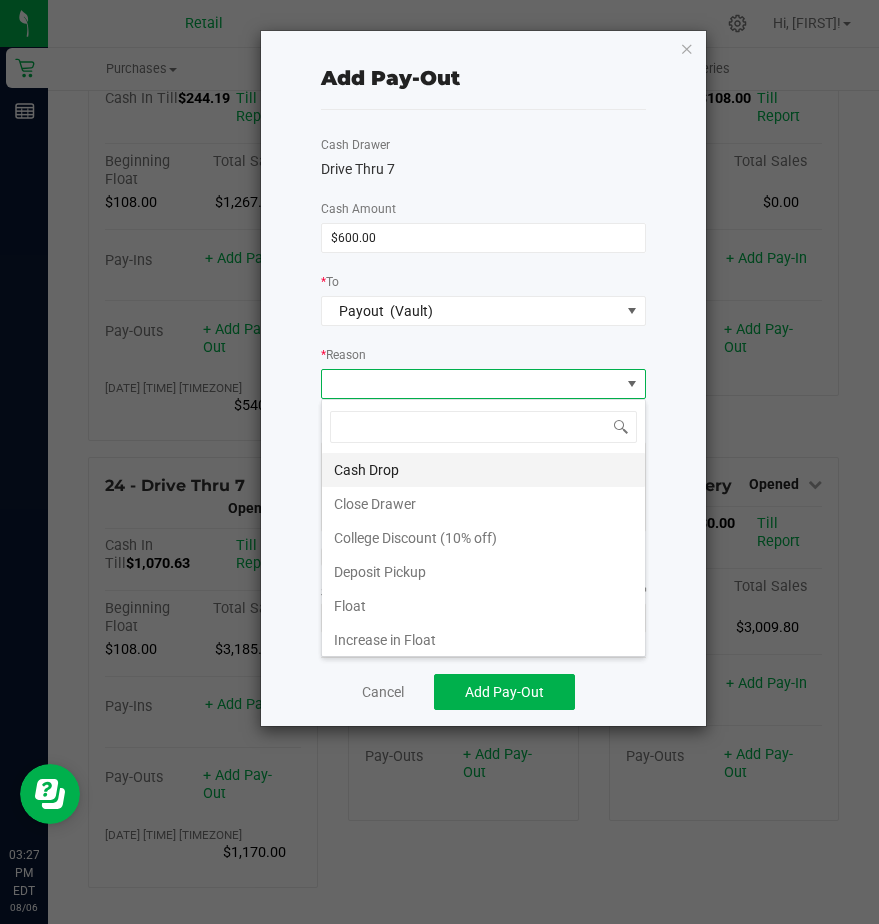click on "Cash Drop" at bounding box center [483, 470] 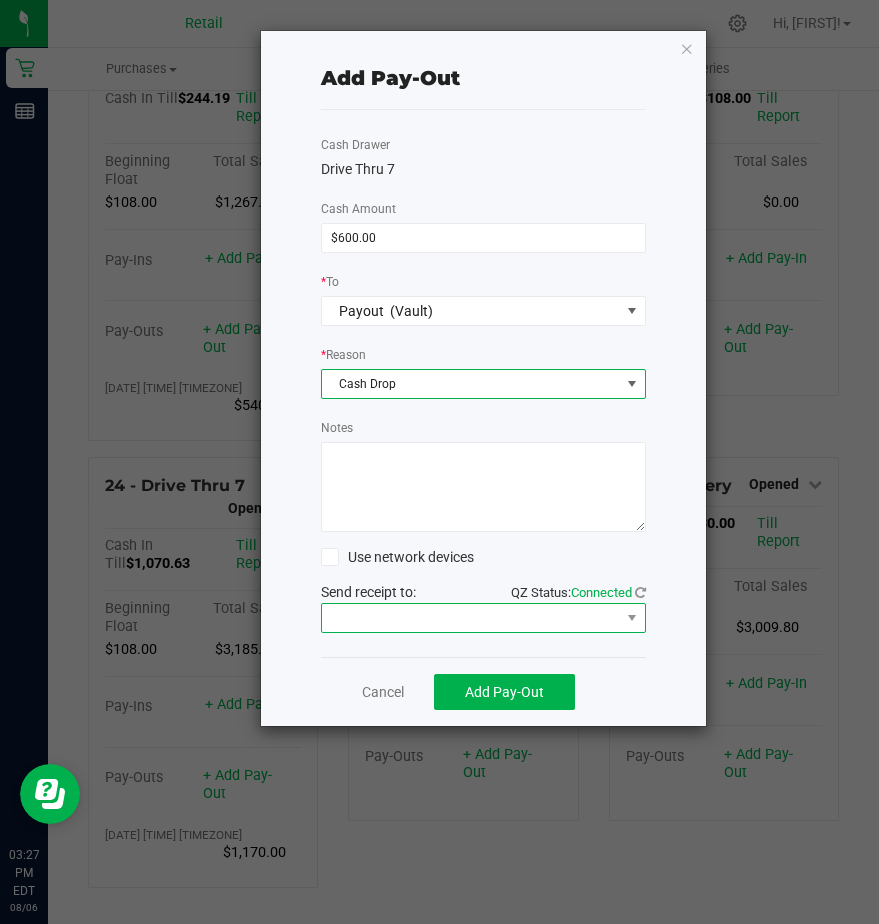 click at bounding box center [471, 618] 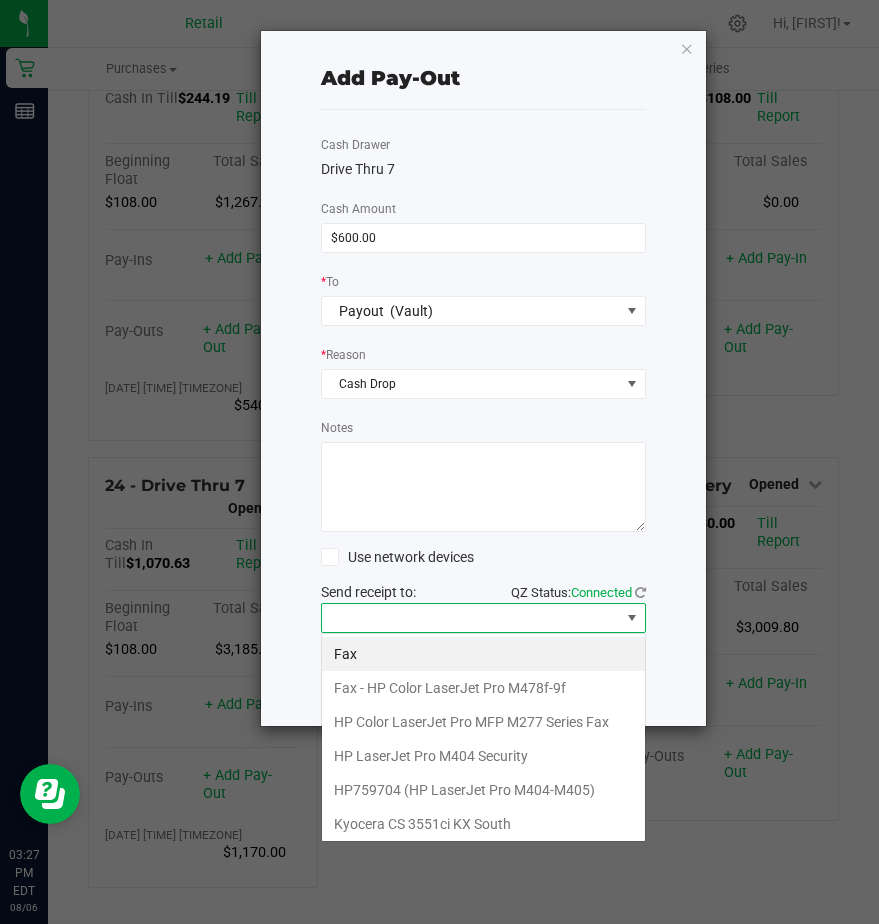 scroll, scrollTop: 99970, scrollLeft: 99675, axis: both 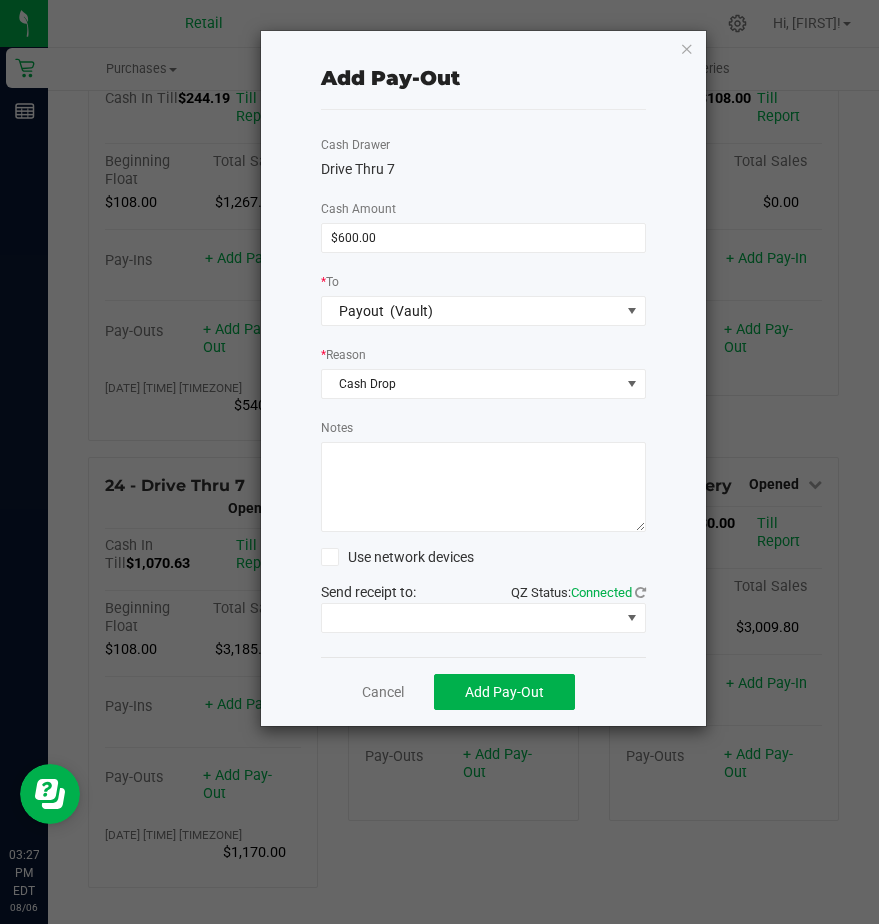 click on "Add Pay-Out   Cash Drawer   Drive Thru 7   Cash Amount  $600.00 *  To  Payout    (Vault) *  Reason  Cash Drop  Notes          Use network devices   Send receipt to:   QZ Status:   Connected   Cancel   Add Pay-Out" 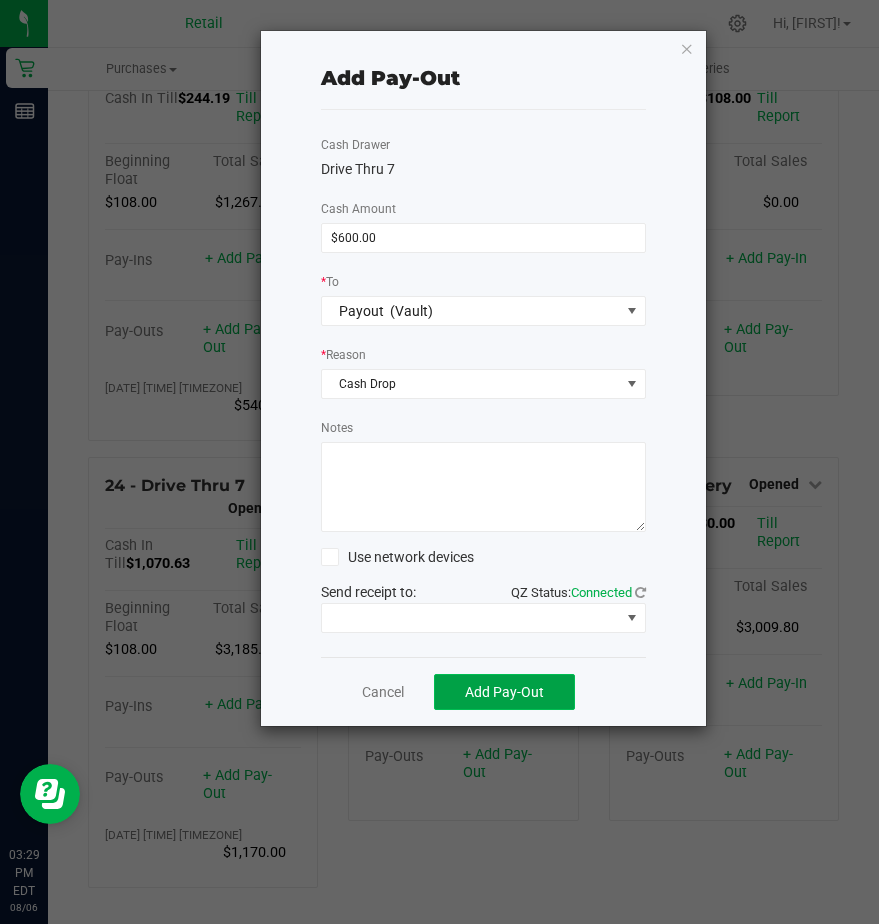 click on "Add Pay-Out" 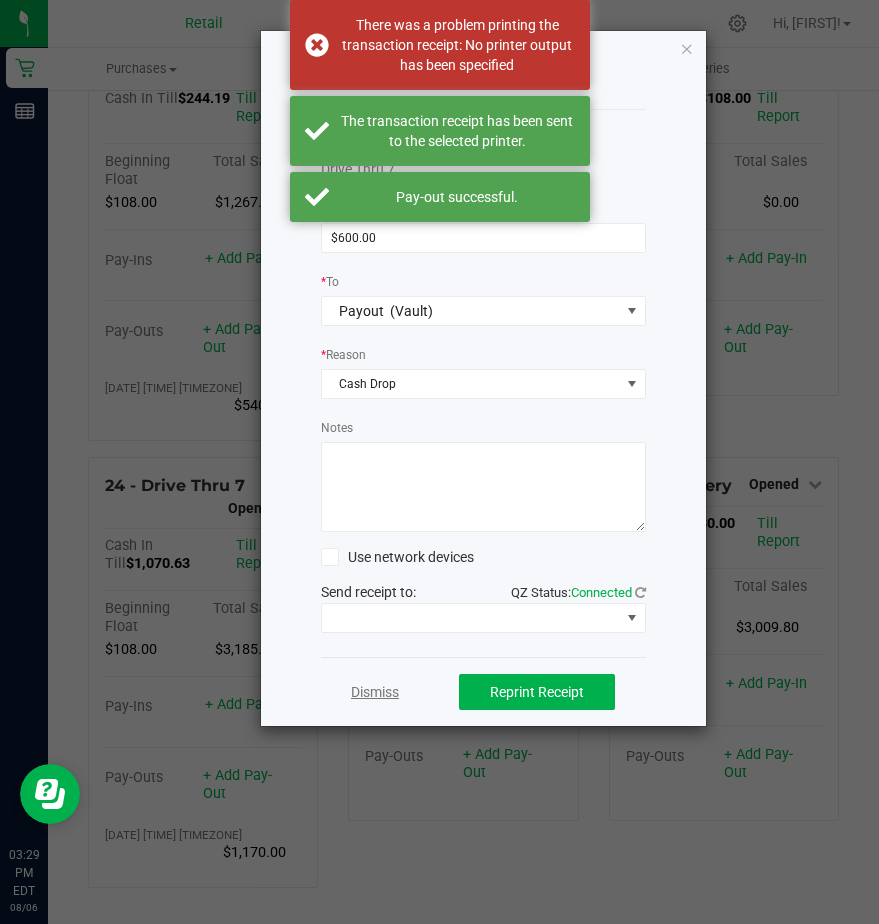 click on "Dismiss" 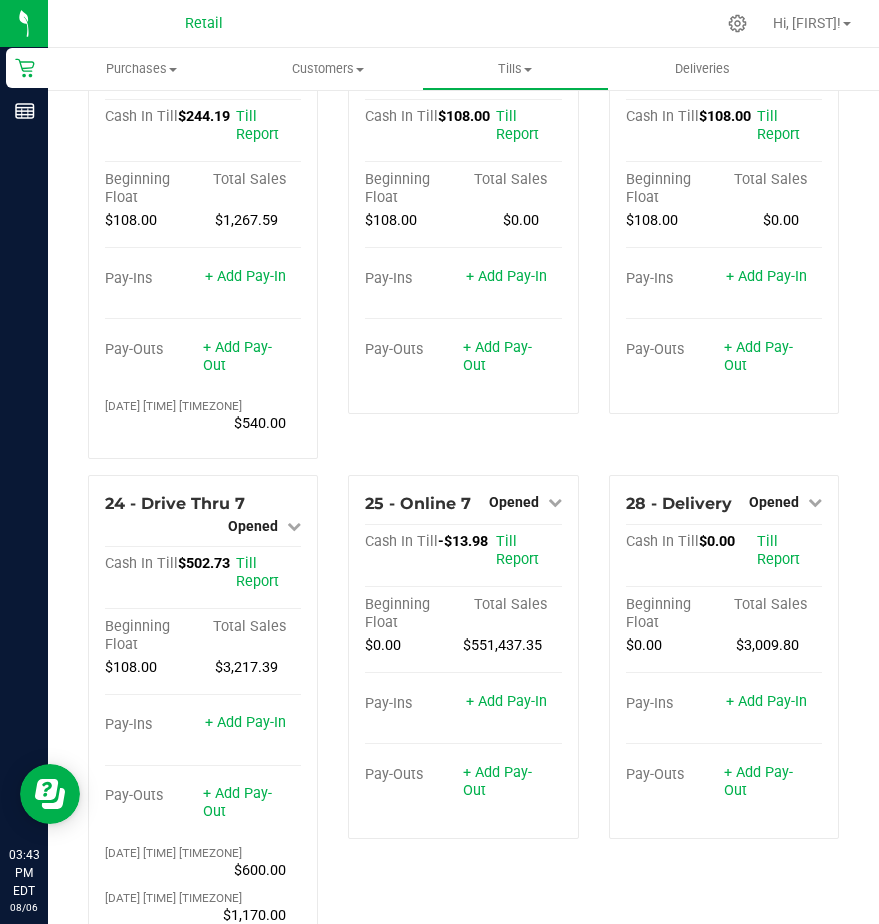scroll, scrollTop: 3007, scrollLeft: 0, axis: vertical 